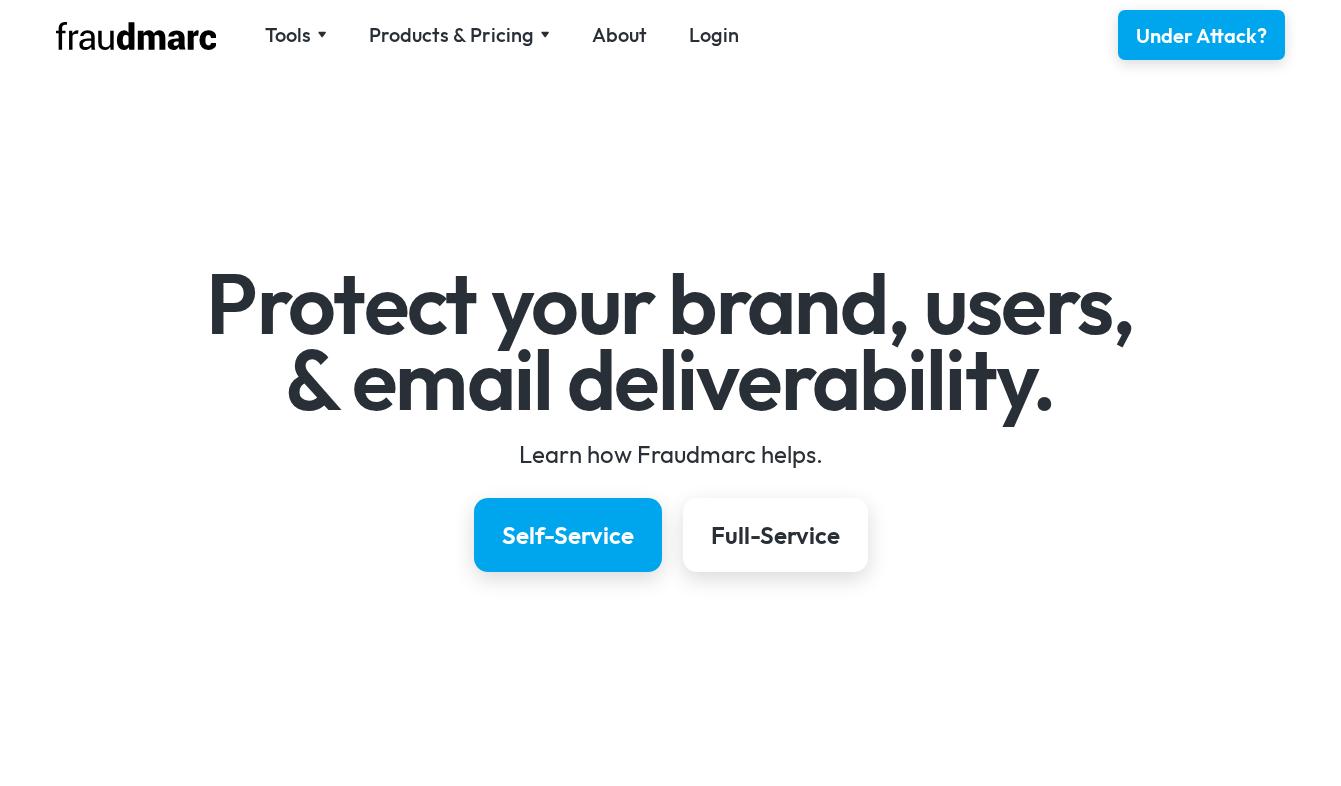 scroll, scrollTop: 0, scrollLeft: 0, axis: both 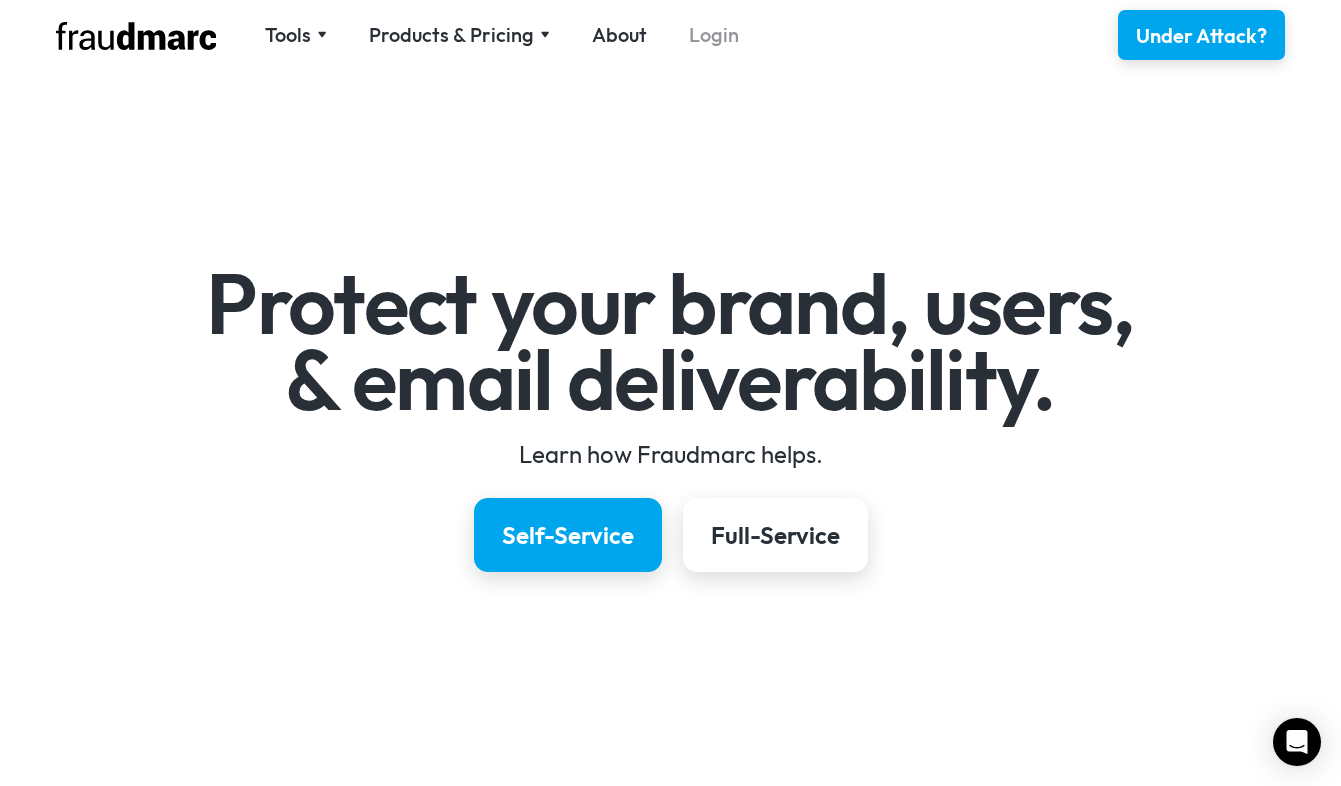 click on "Login" at bounding box center [714, 35] 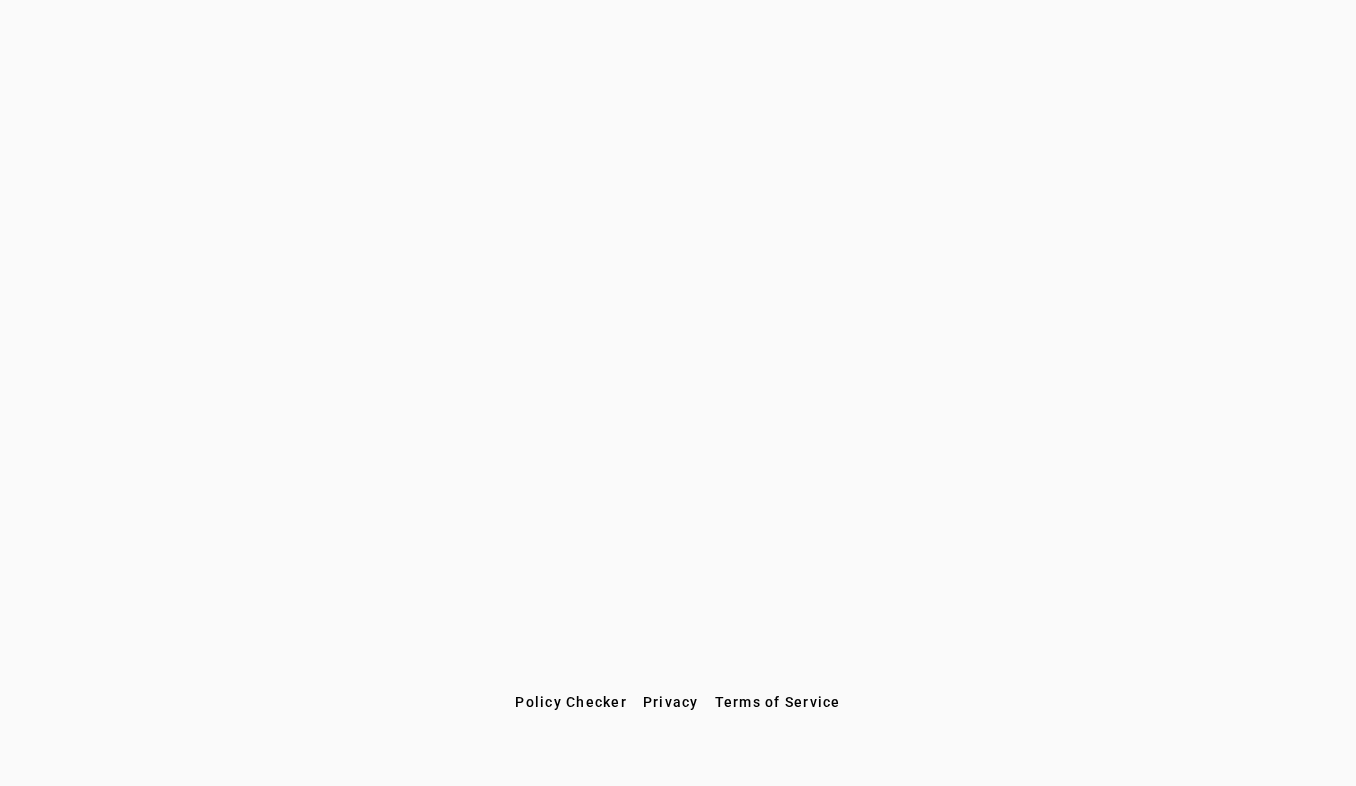 scroll, scrollTop: 0, scrollLeft: 0, axis: both 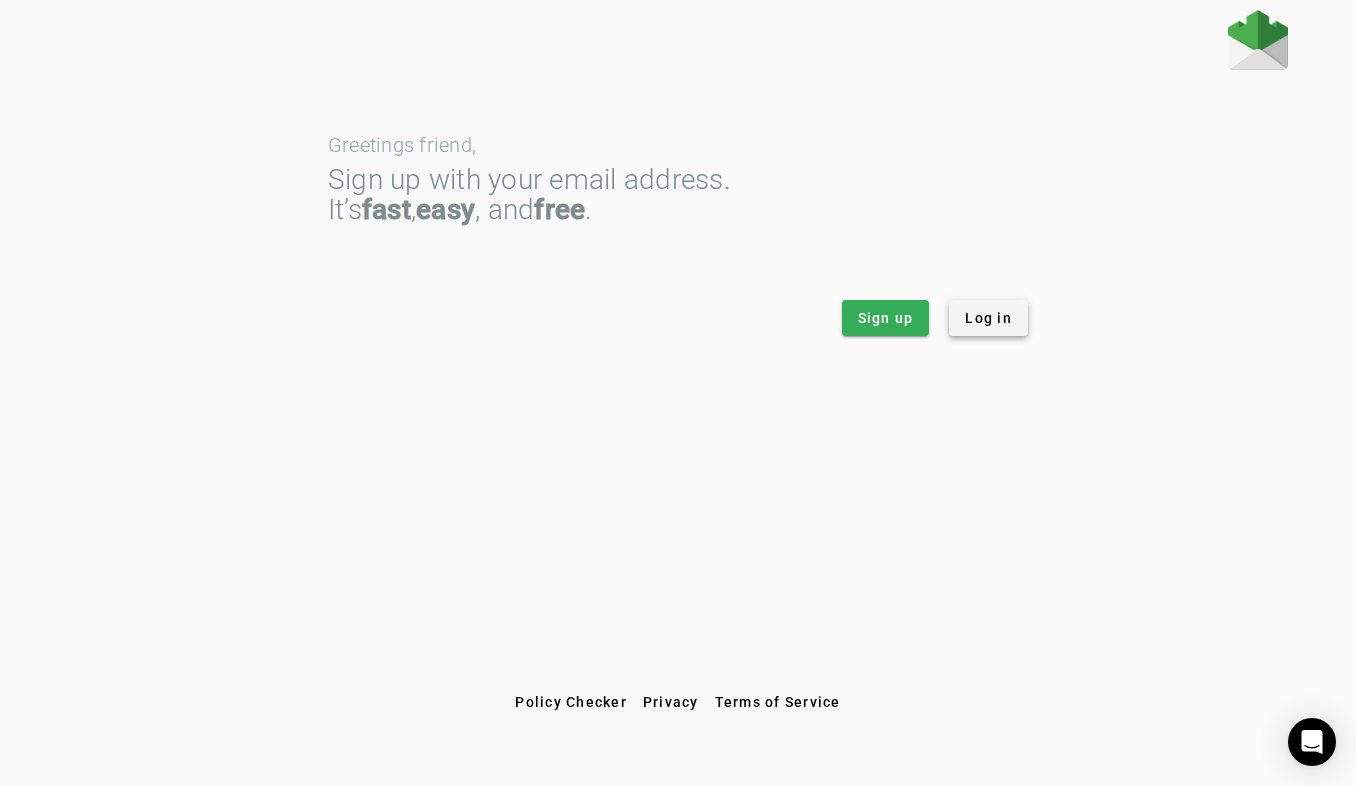 click on "Log in" at bounding box center (988, 318) 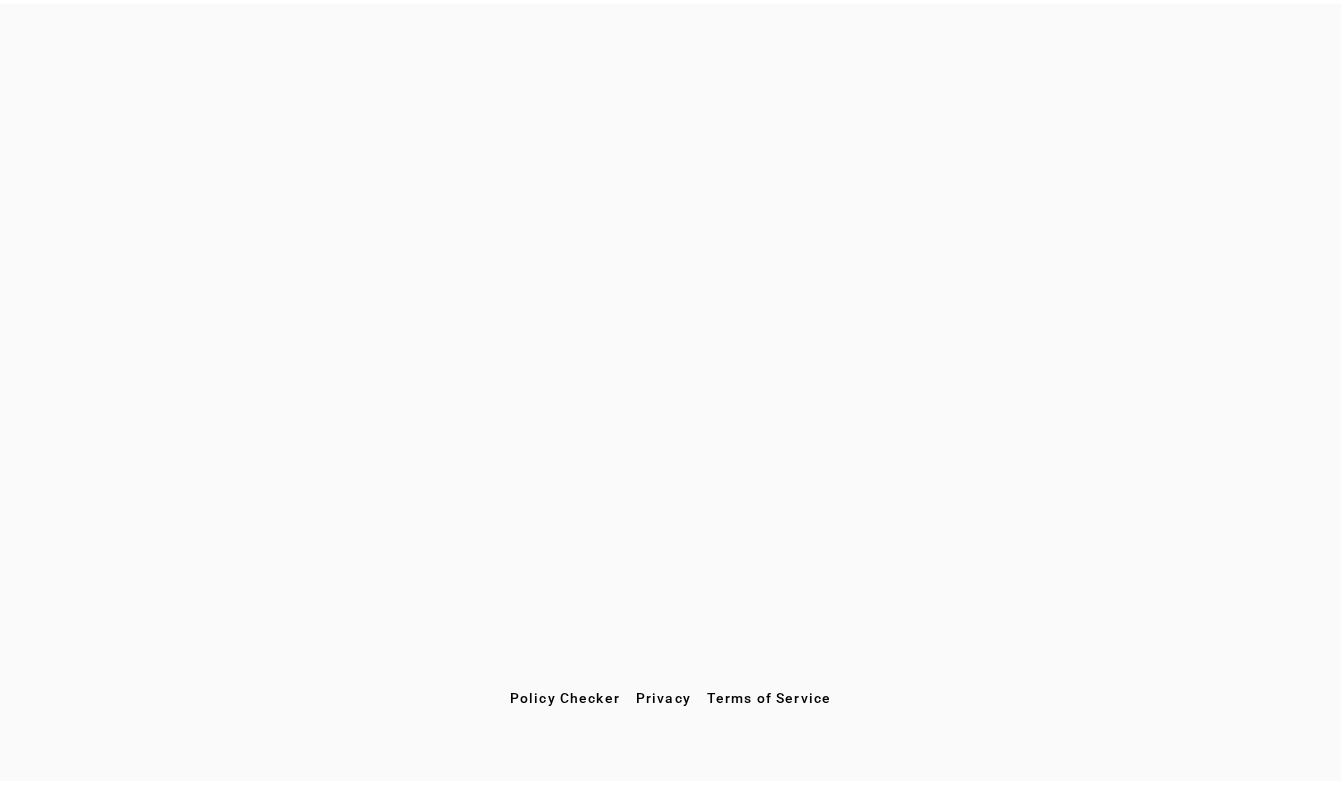 scroll, scrollTop: 0, scrollLeft: 0, axis: both 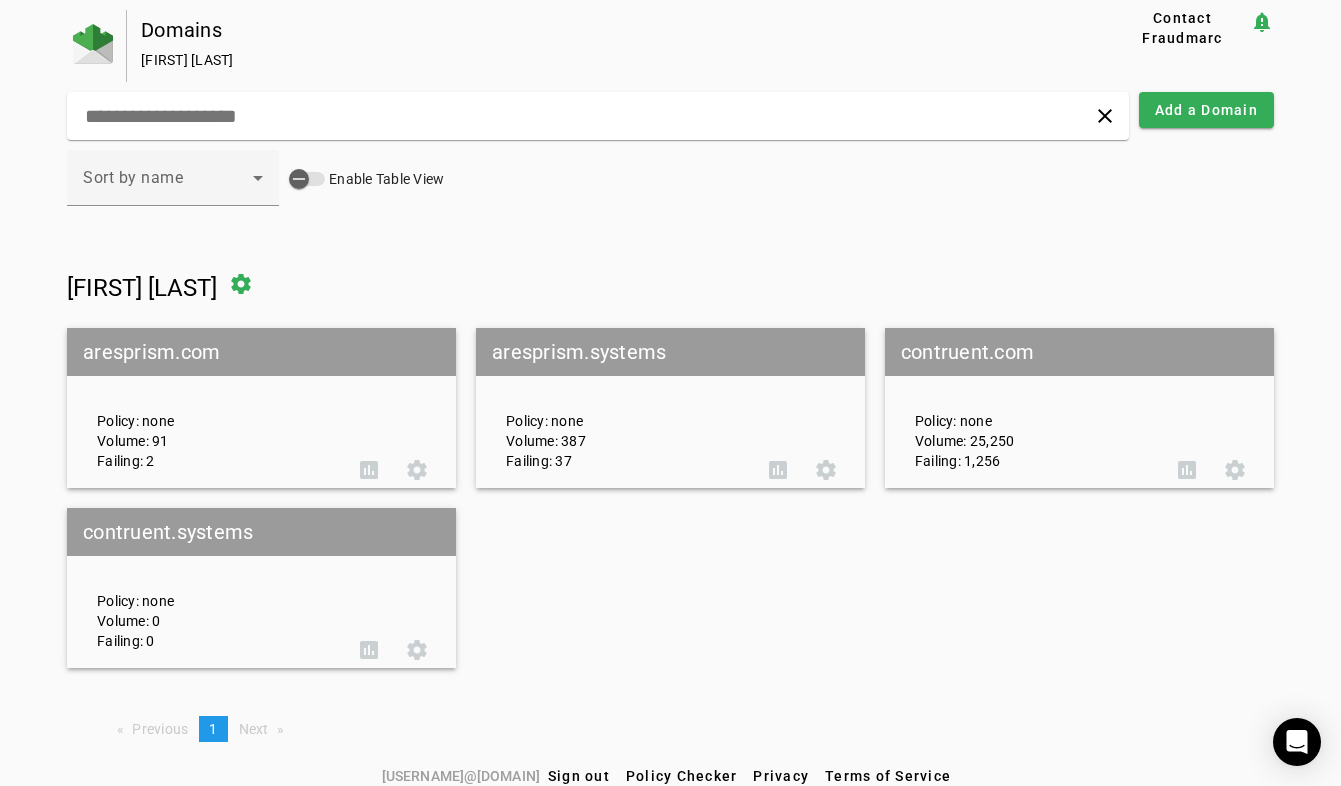 click on "Policy: none   Volume: 91   Failing: 2" at bounding box center (213, 408) 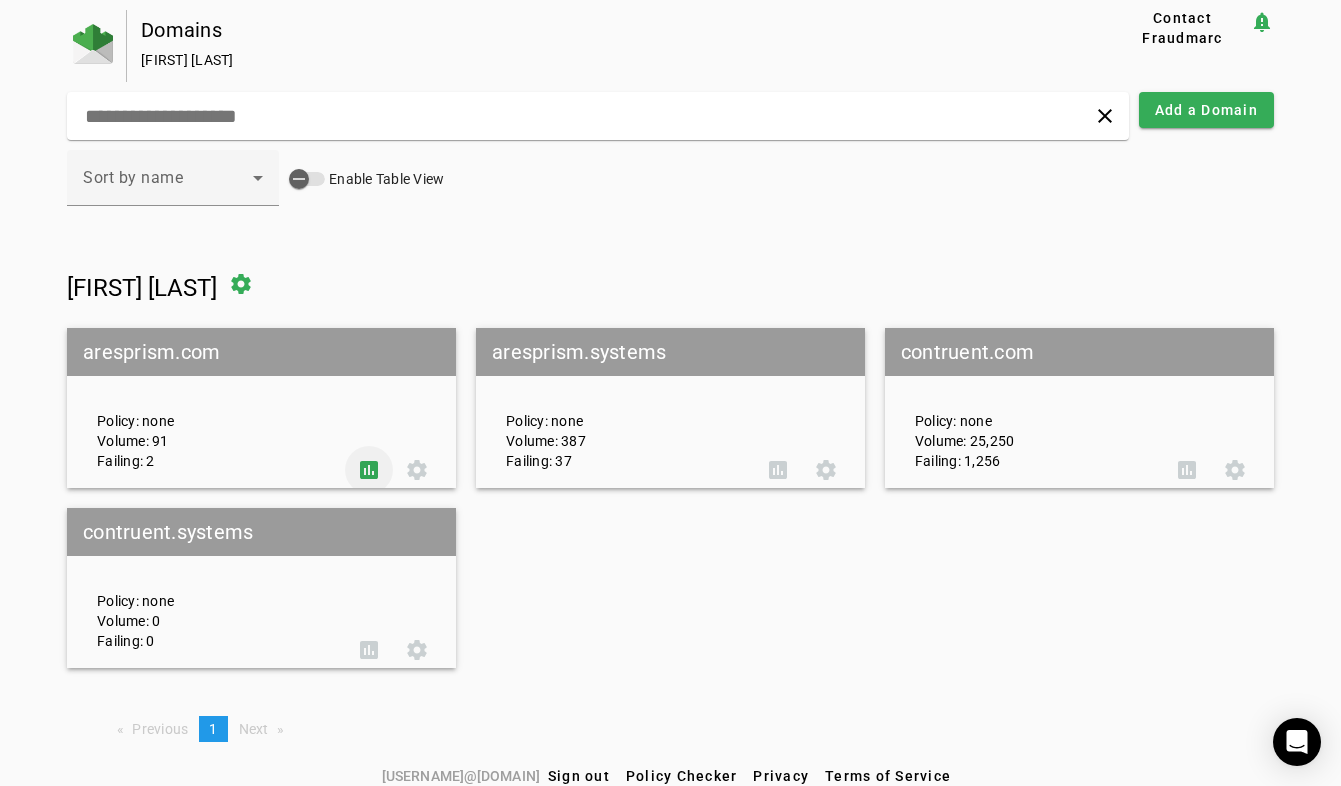 click at bounding box center [369, 470] 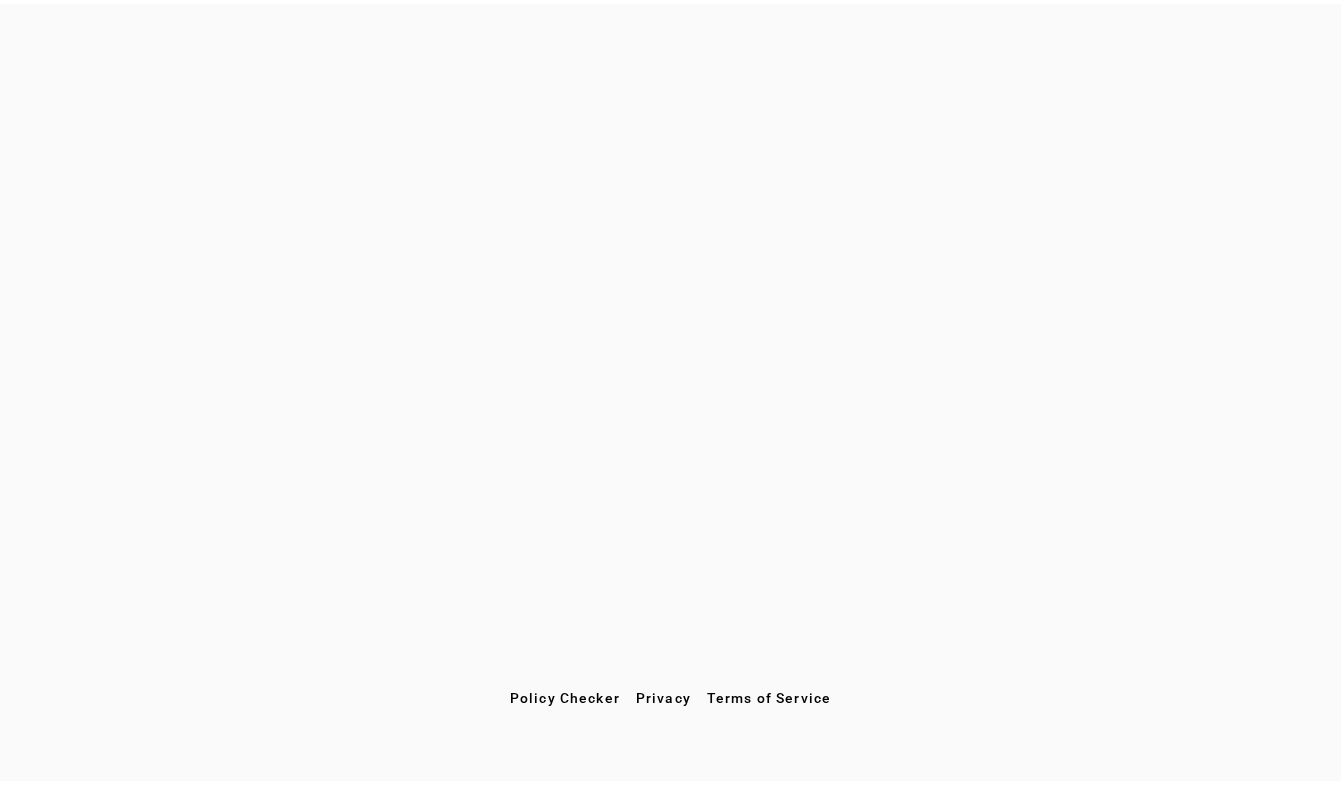 scroll, scrollTop: 0, scrollLeft: 0, axis: both 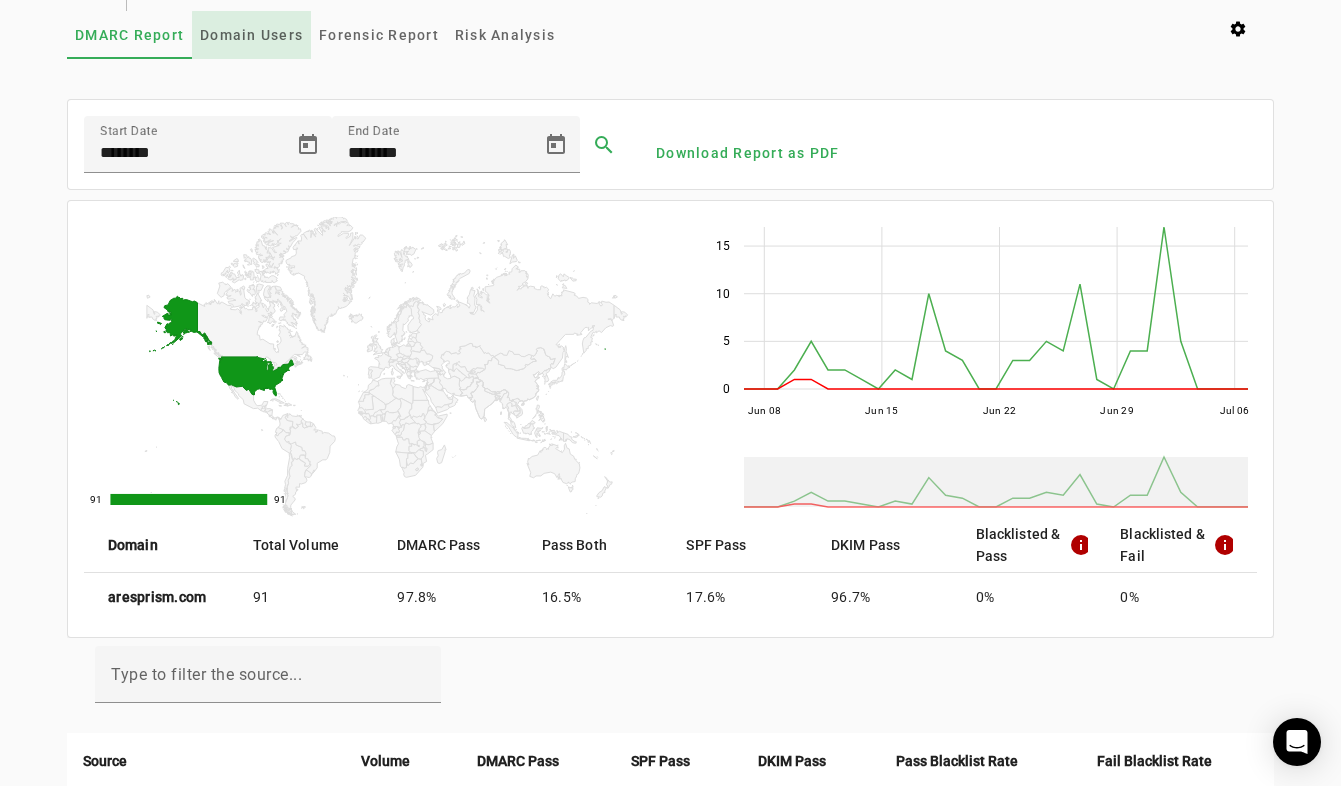 click on "Domain Users" at bounding box center [251, 35] 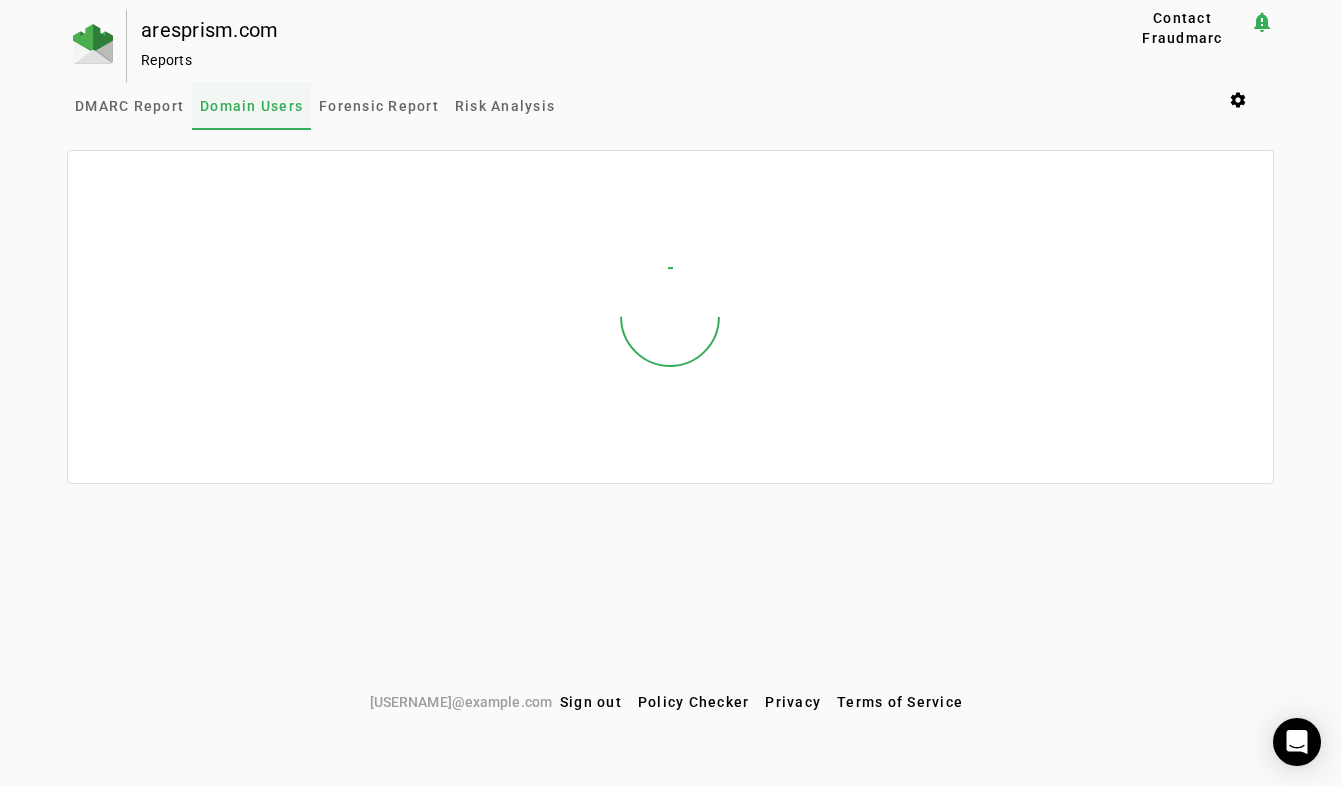 scroll, scrollTop: 0, scrollLeft: 0, axis: both 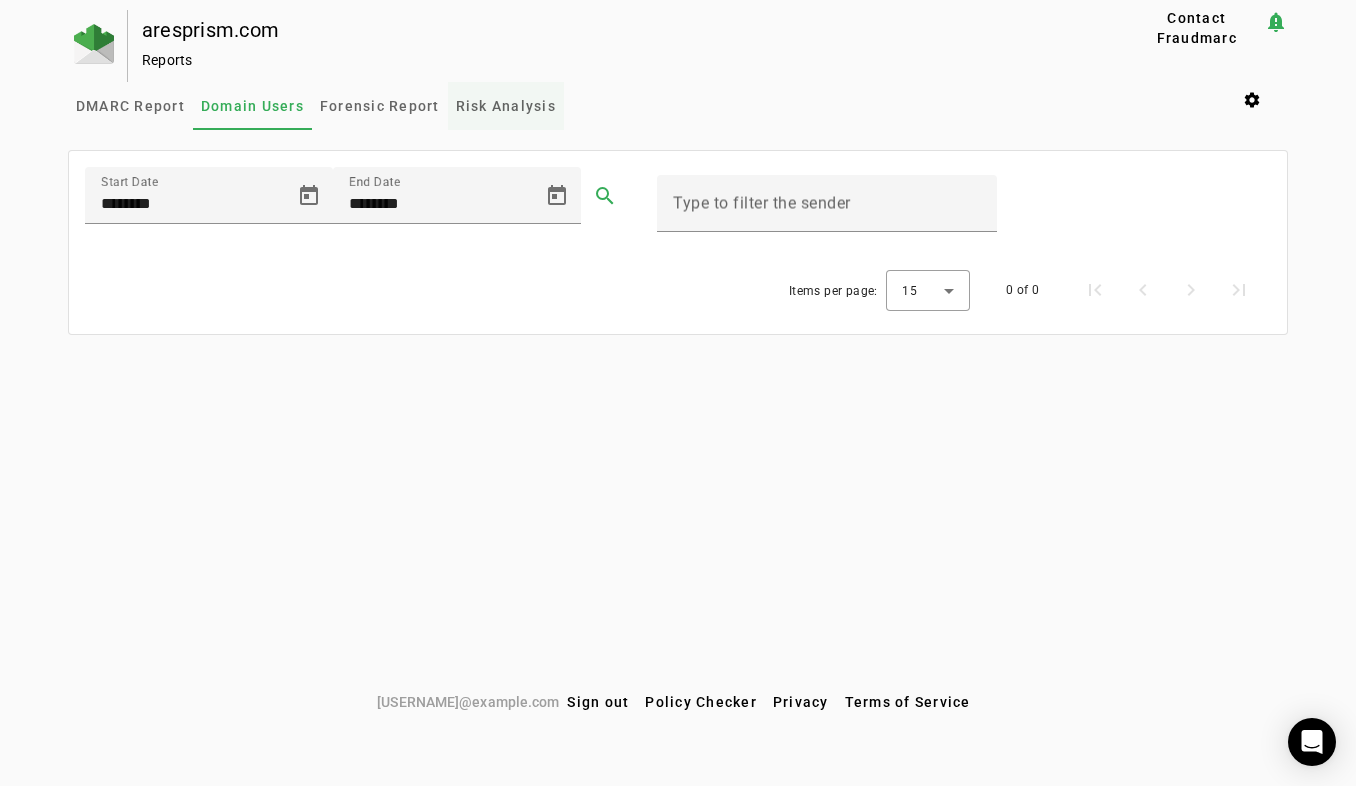 click on "Risk Analysis" at bounding box center [506, 106] 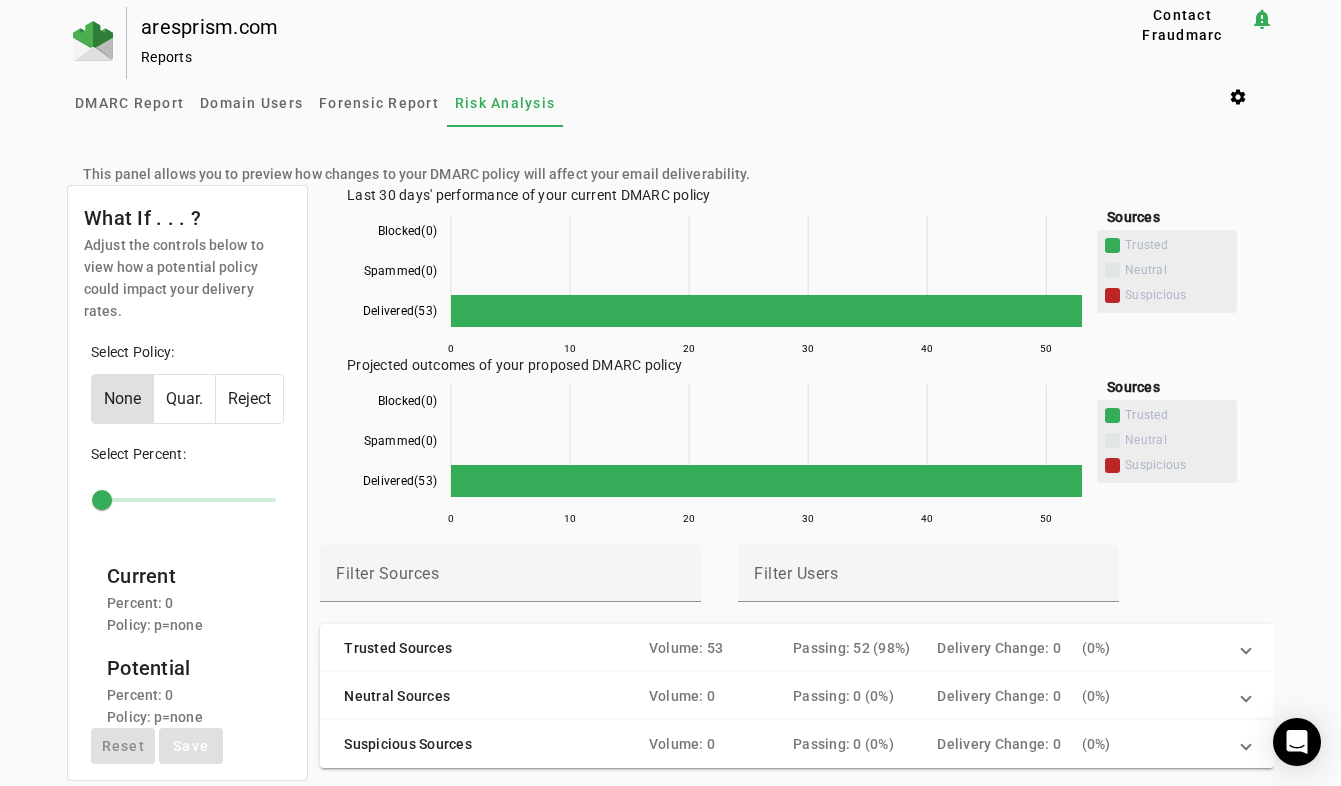 scroll, scrollTop: 47, scrollLeft: 0, axis: vertical 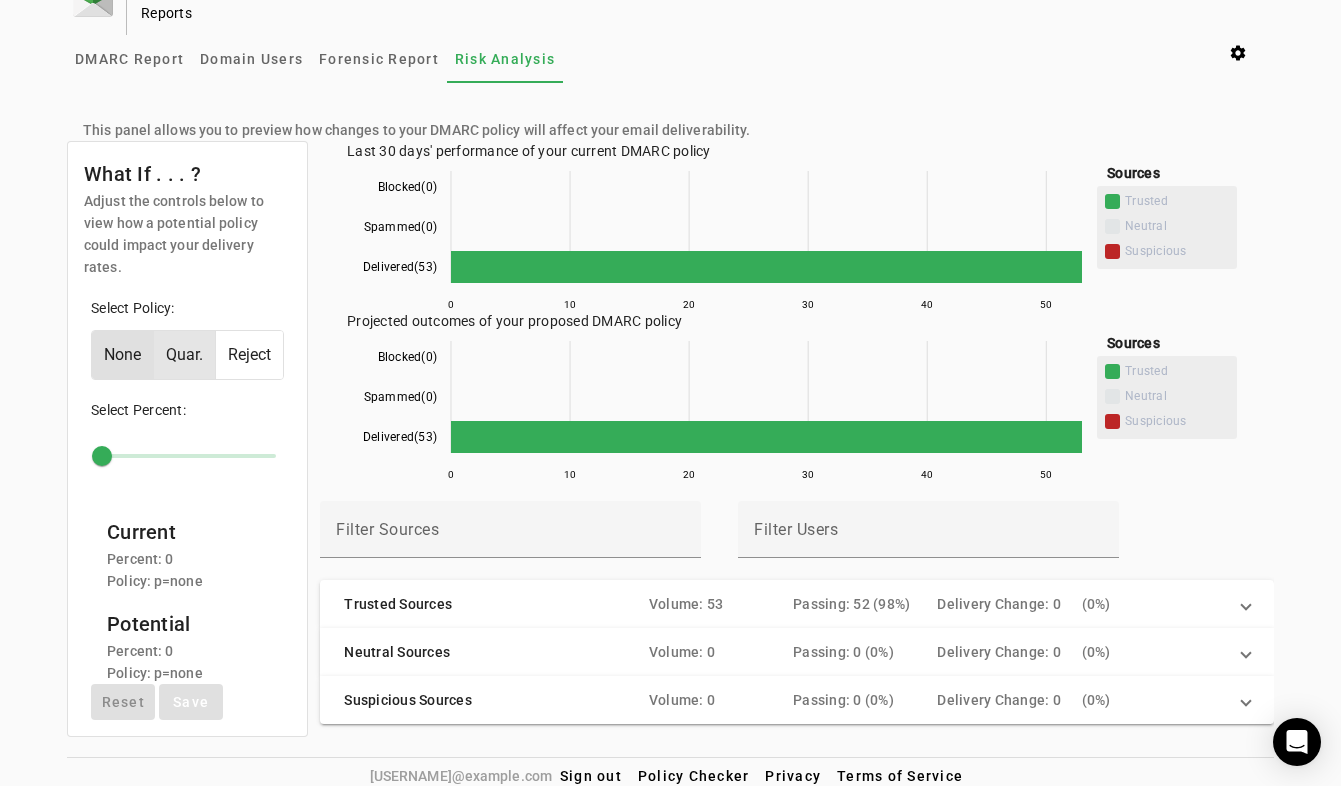 click on "Quar." at bounding box center (184, 355) 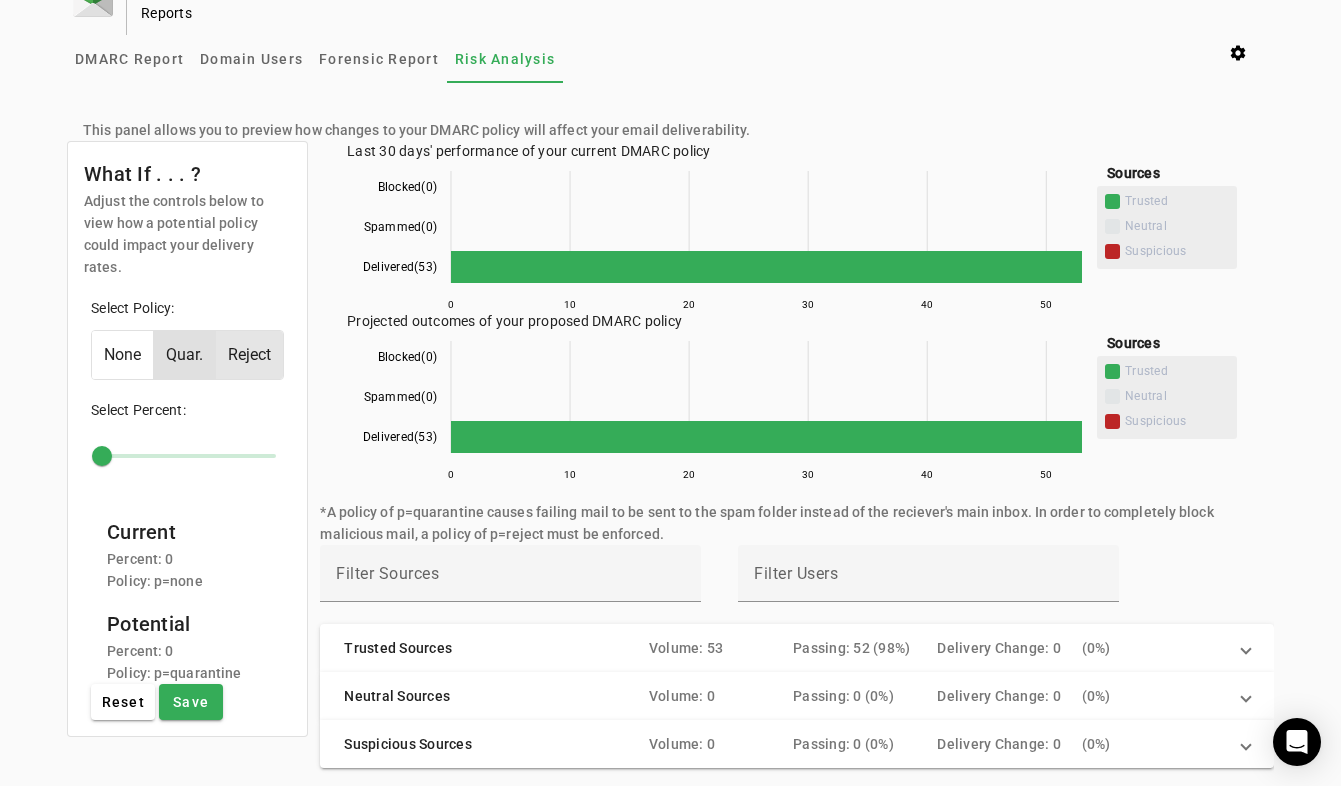 click on "Reject" at bounding box center (249, 355) 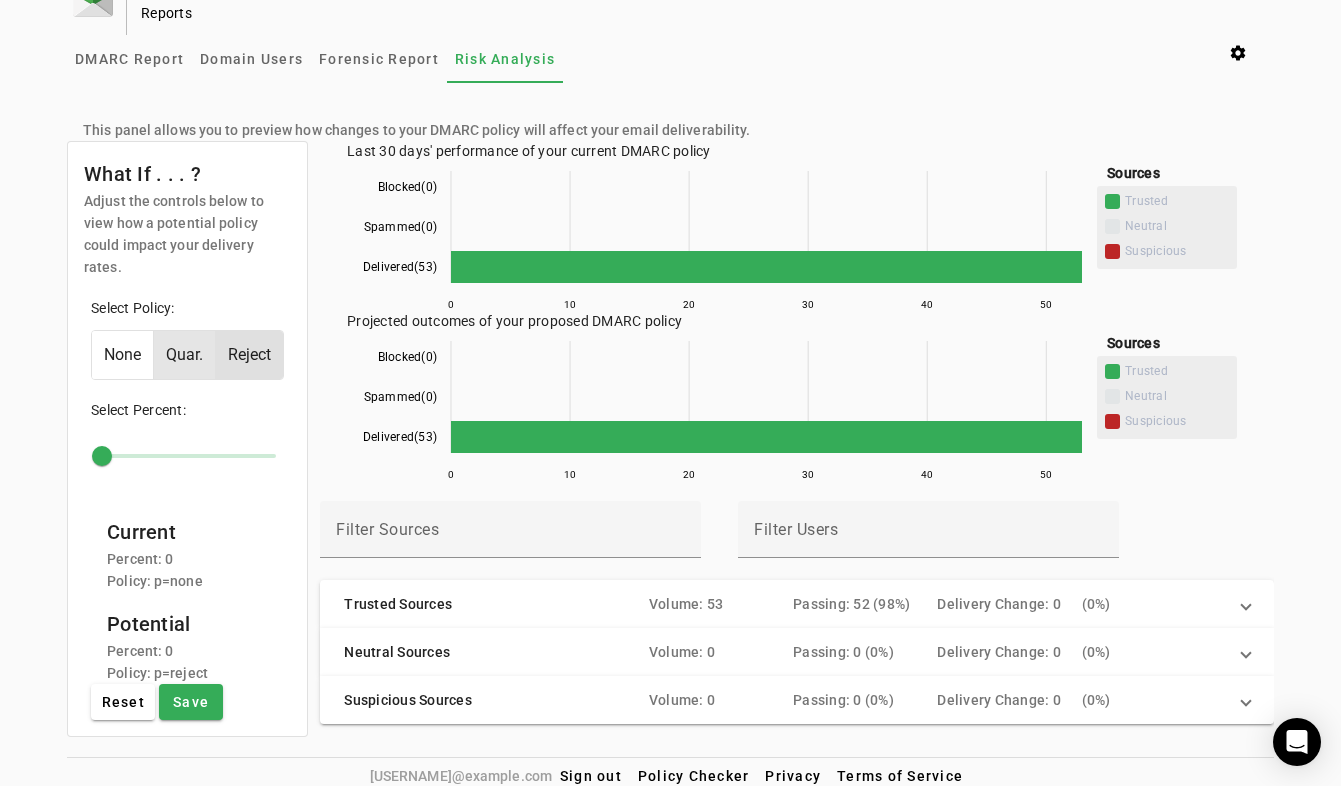 click on "Quar." at bounding box center (184, 355) 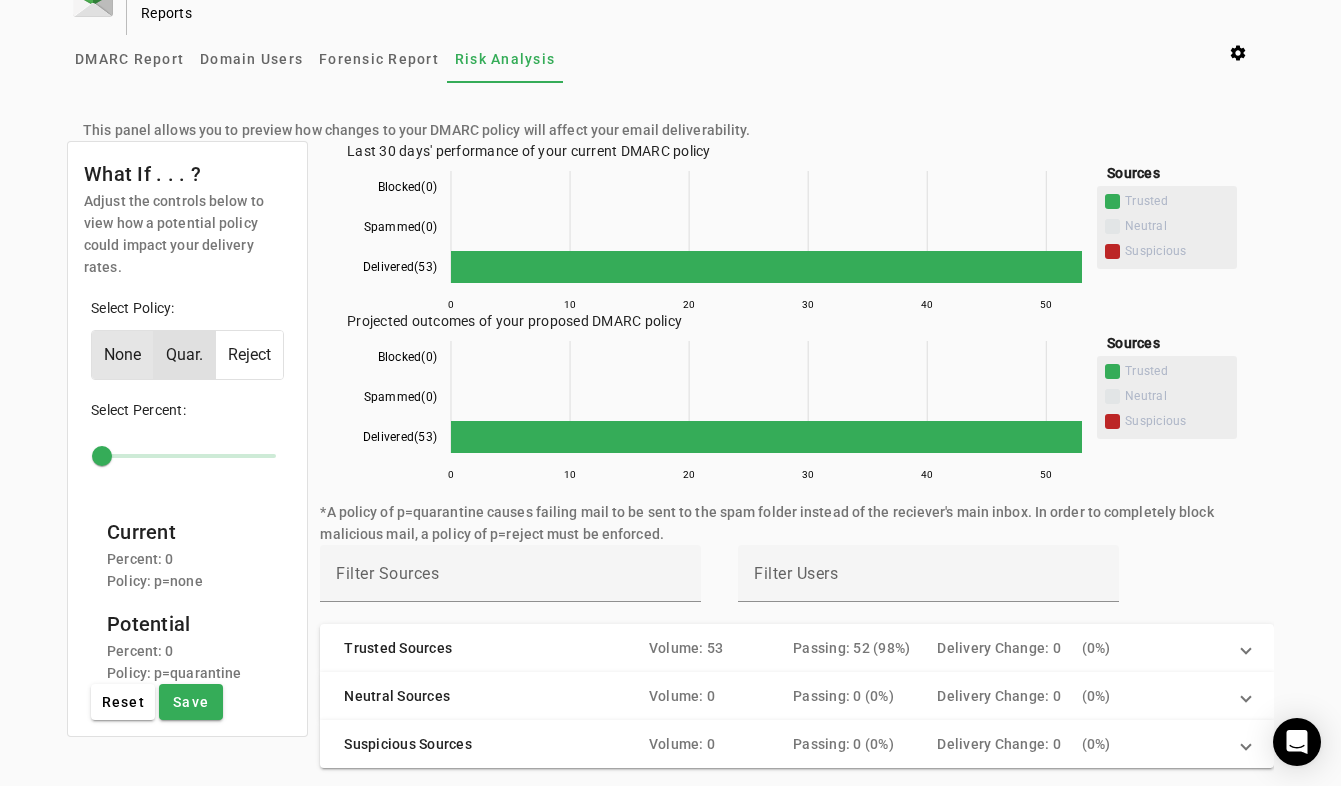 click on "None" at bounding box center [122, 355] 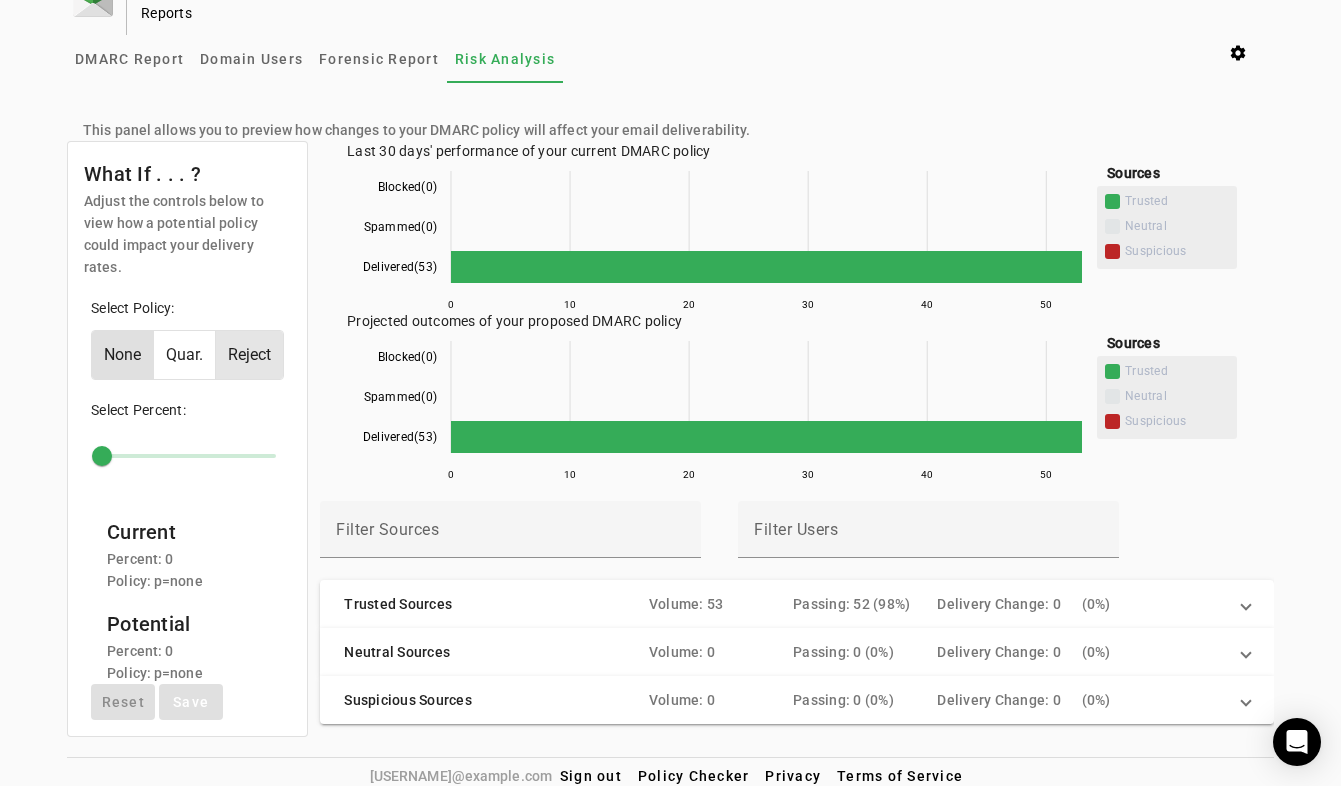 click on "Reject" at bounding box center [249, 355] 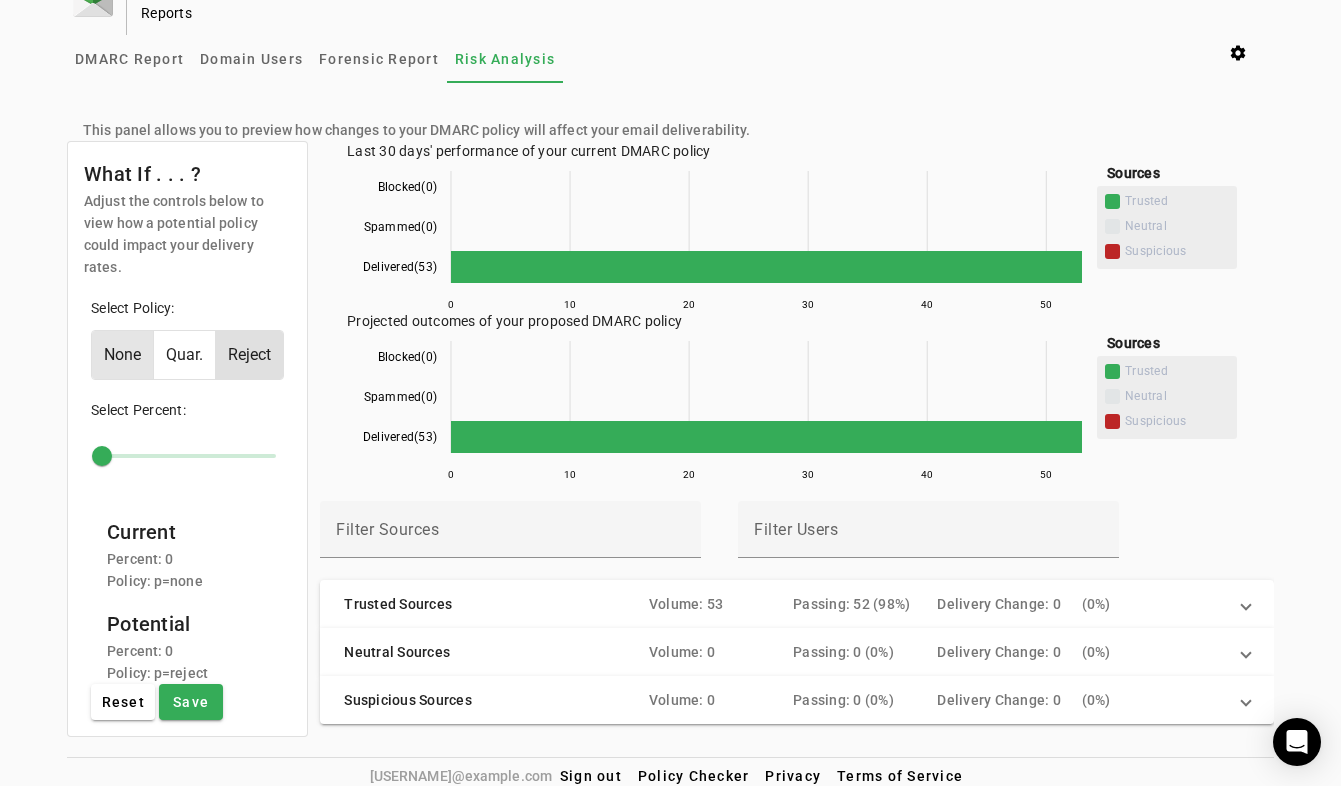 click on "None" at bounding box center (122, 355) 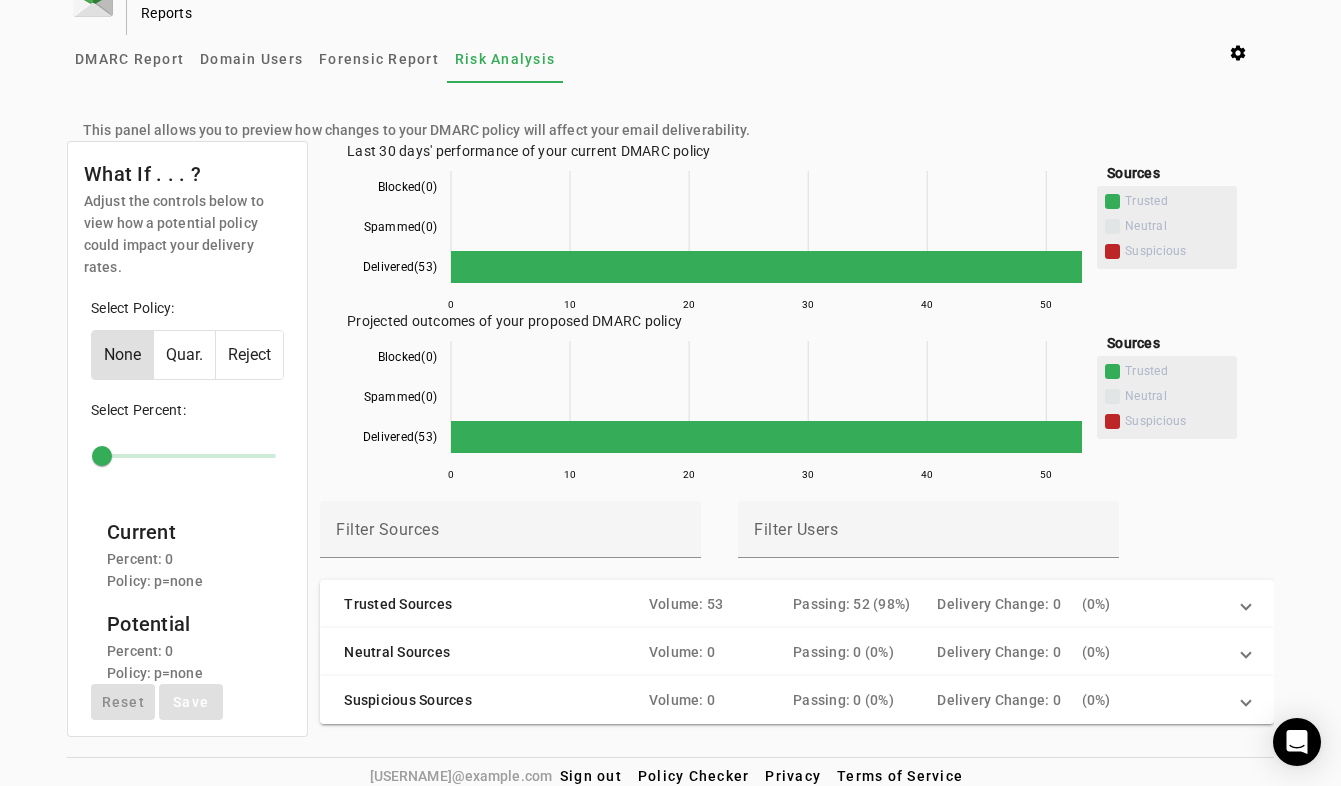 click on "Reject" at bounding box center (249, 355) 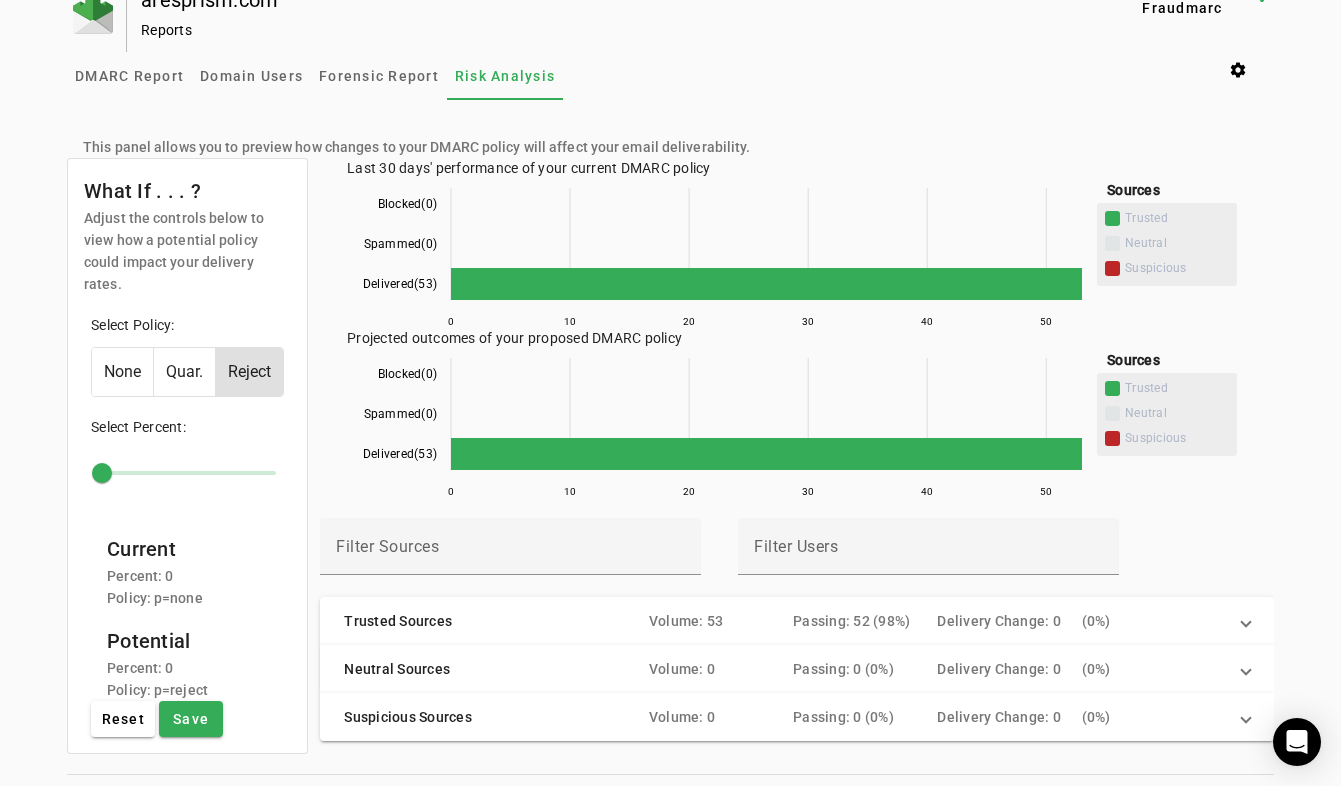 scroll, scrollTop: 0, scrollLeft: 0, axis: both 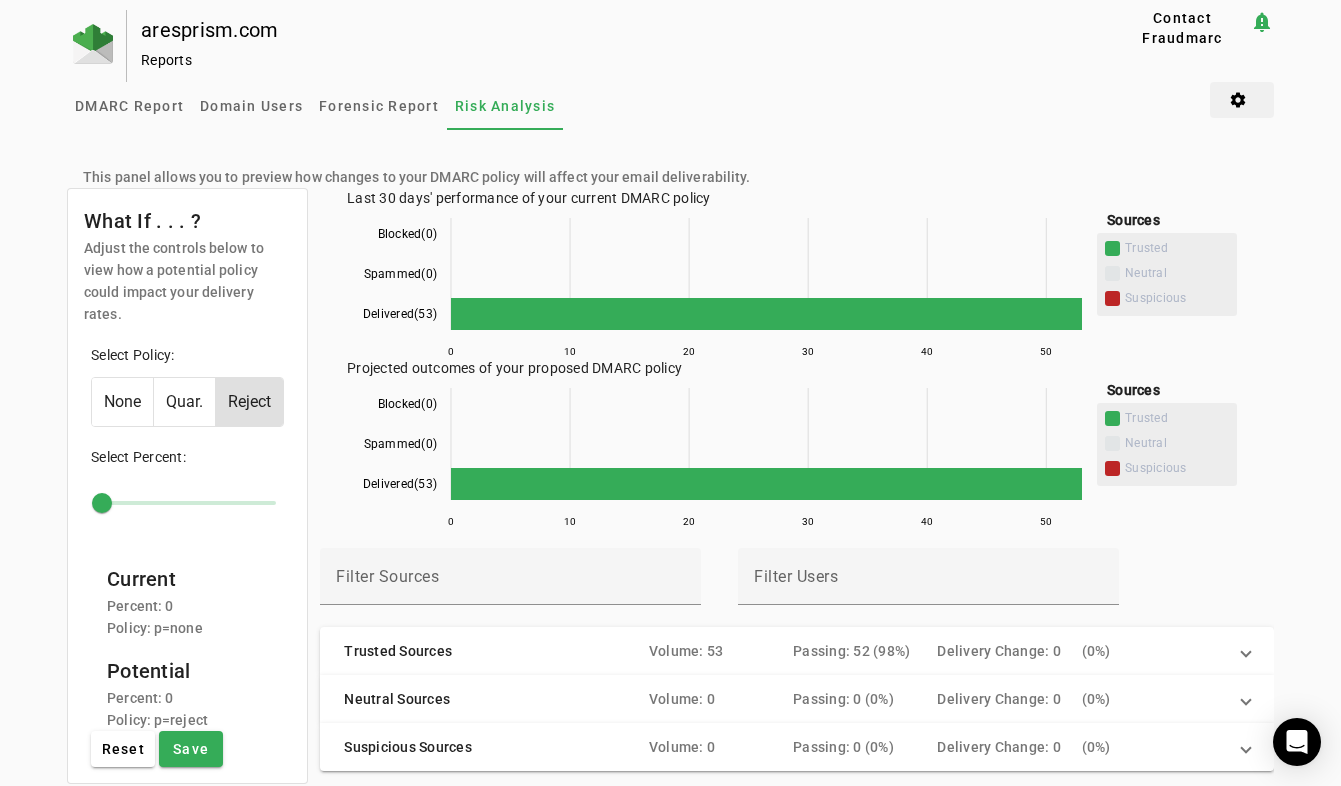 click at bounding box center (1242, 100) 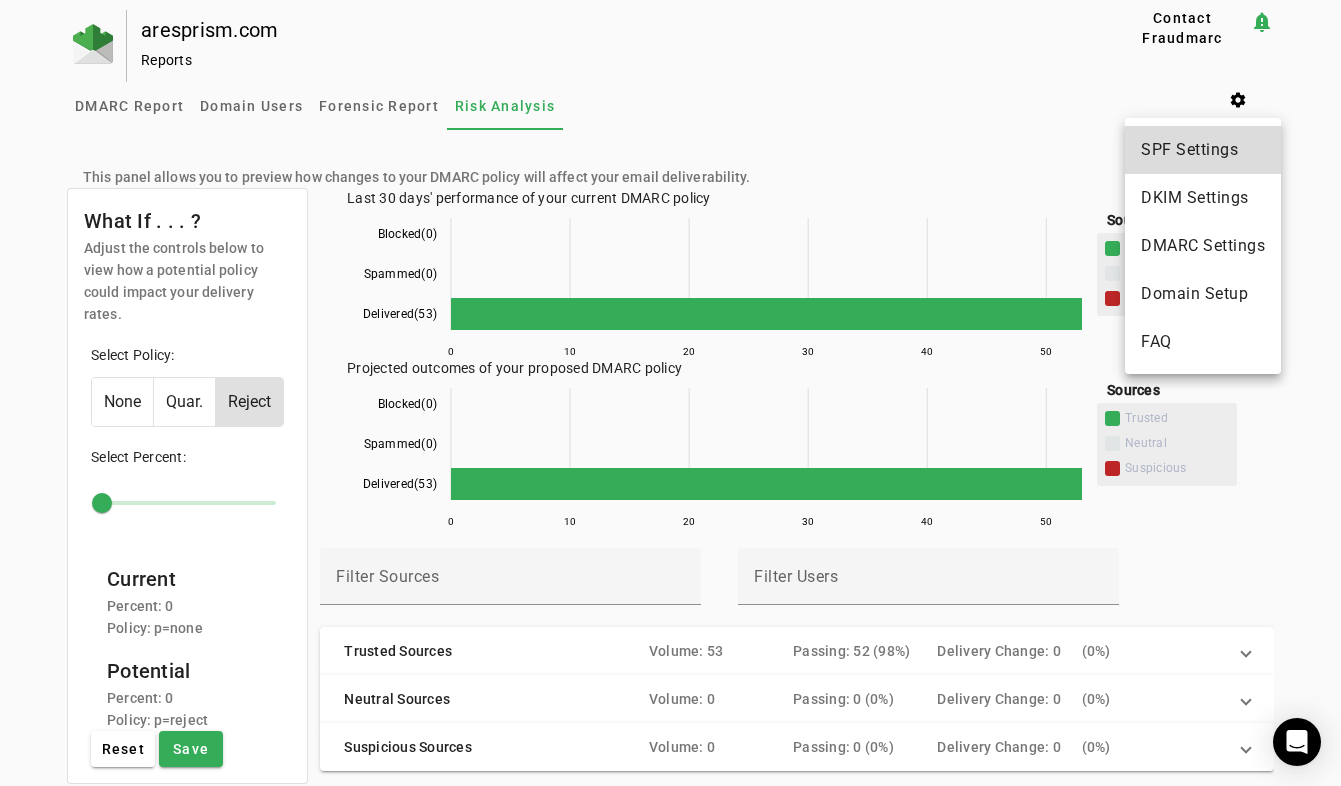 click on "SPF Settings" at bounding box center [1203, 150] 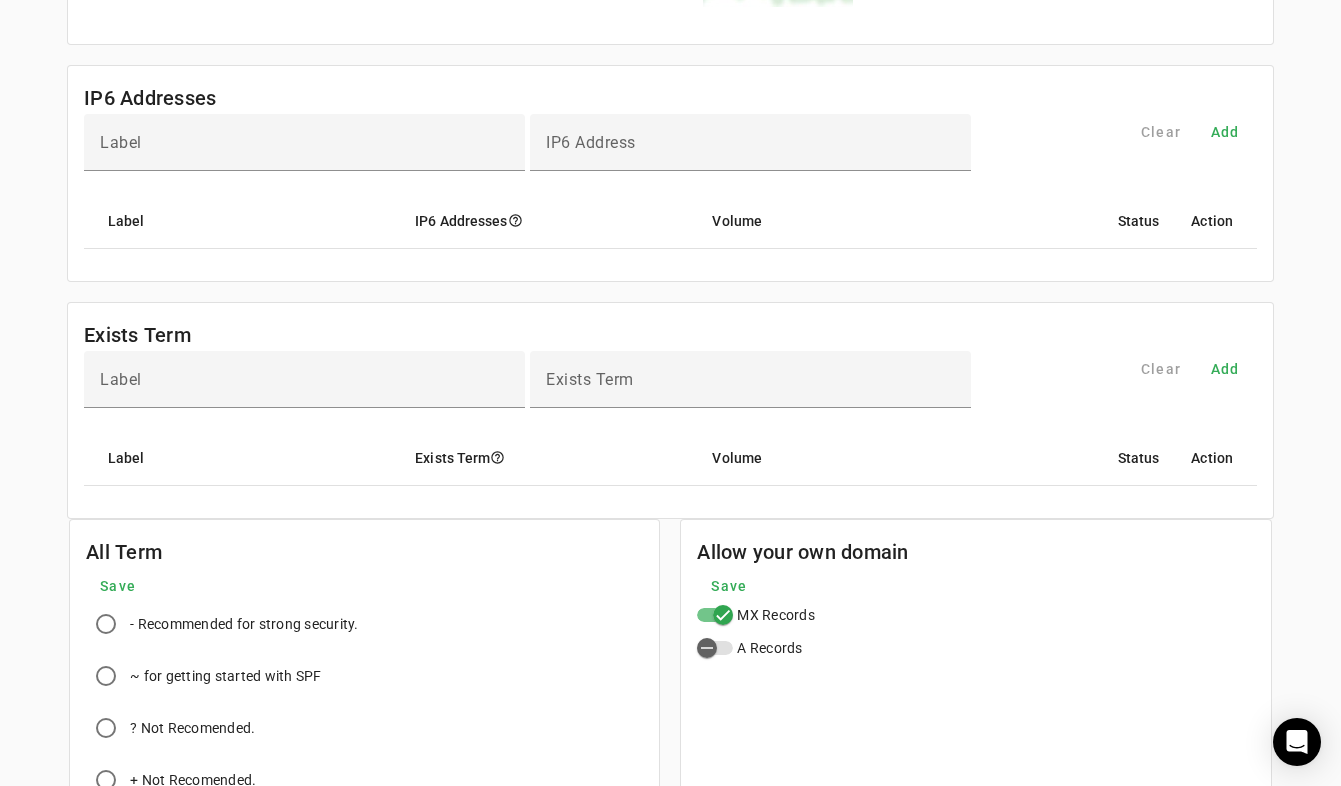 scroll, scrollTop: 1563, scrollLeft: 0, axis: vertical 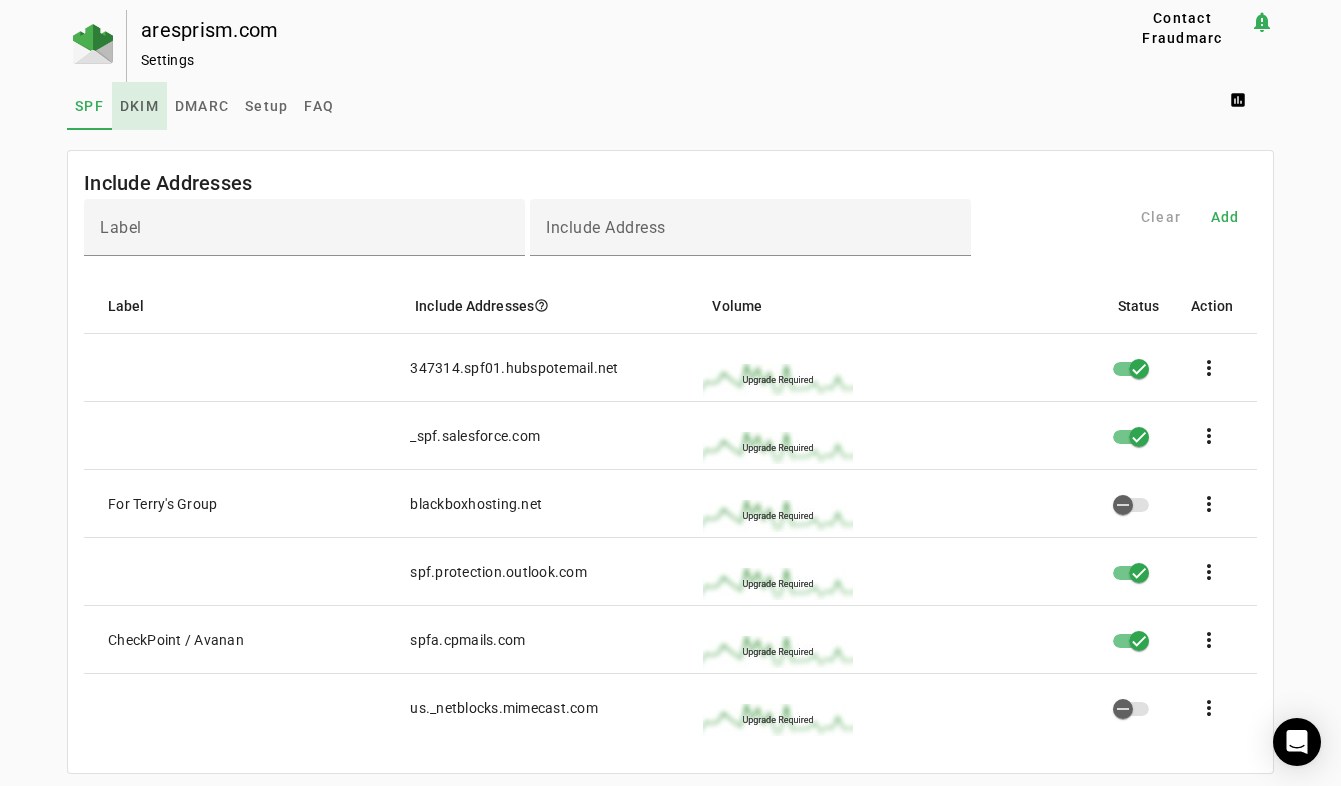 click on "DKIM" at bounding box center [139, 106] 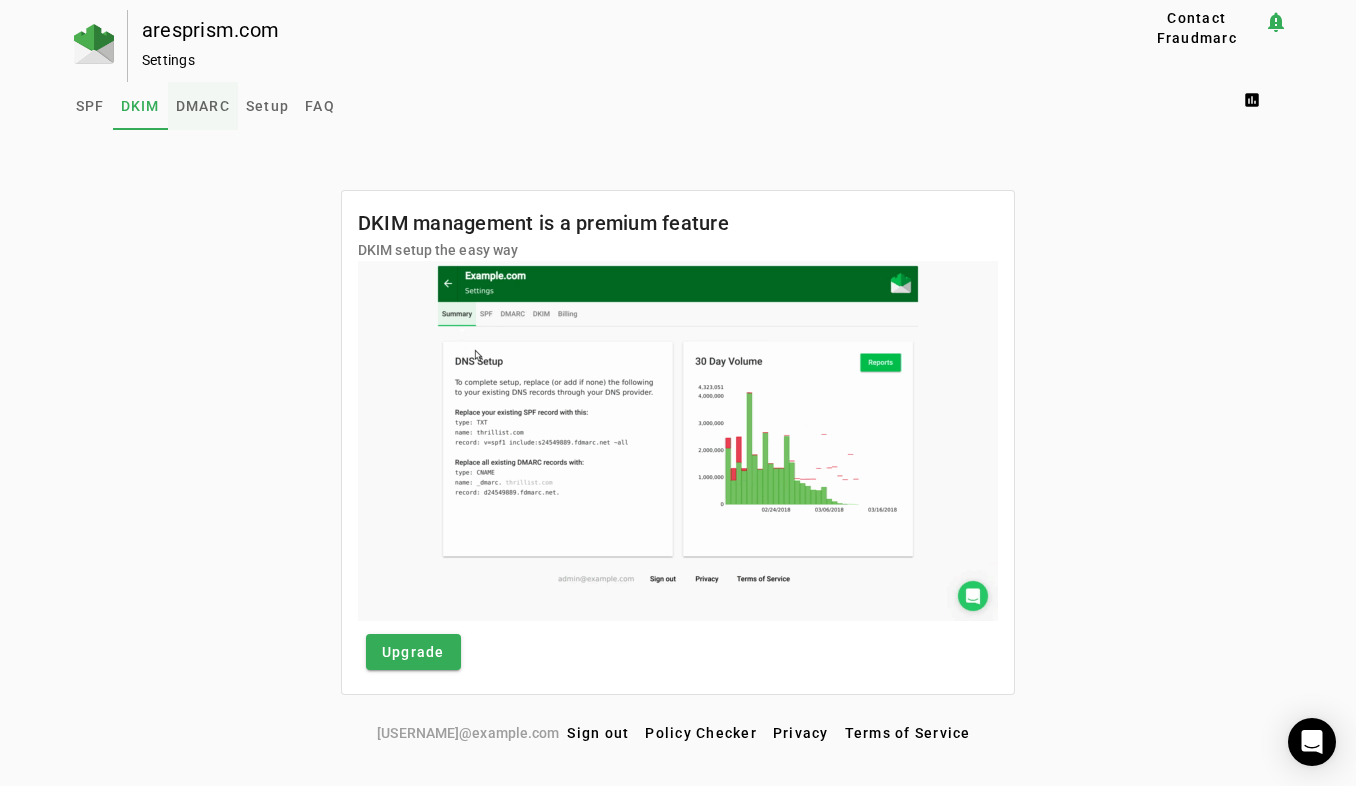 click on "DMARC" at bounding box center [203, 106] 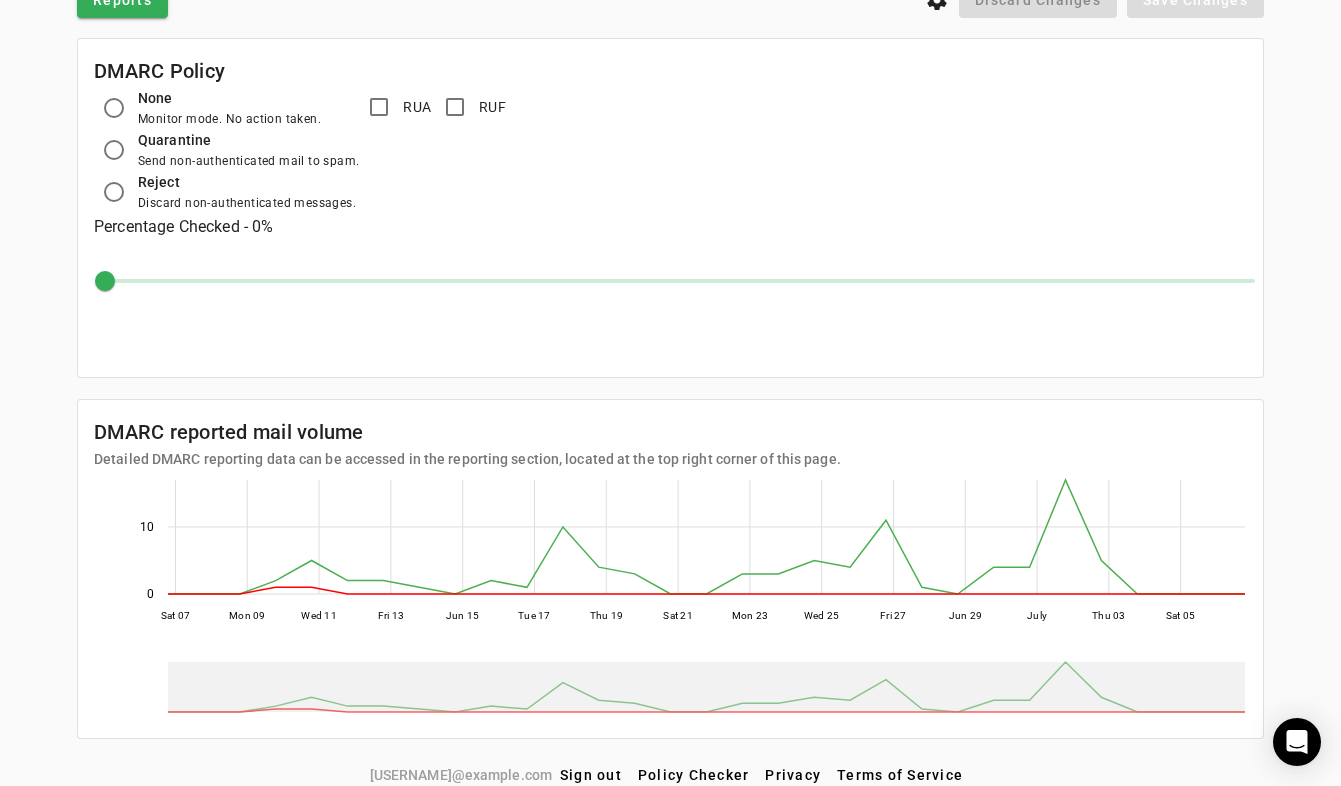 scroll, scrollTop: 199, scrollLeft: 0, axis: vertical 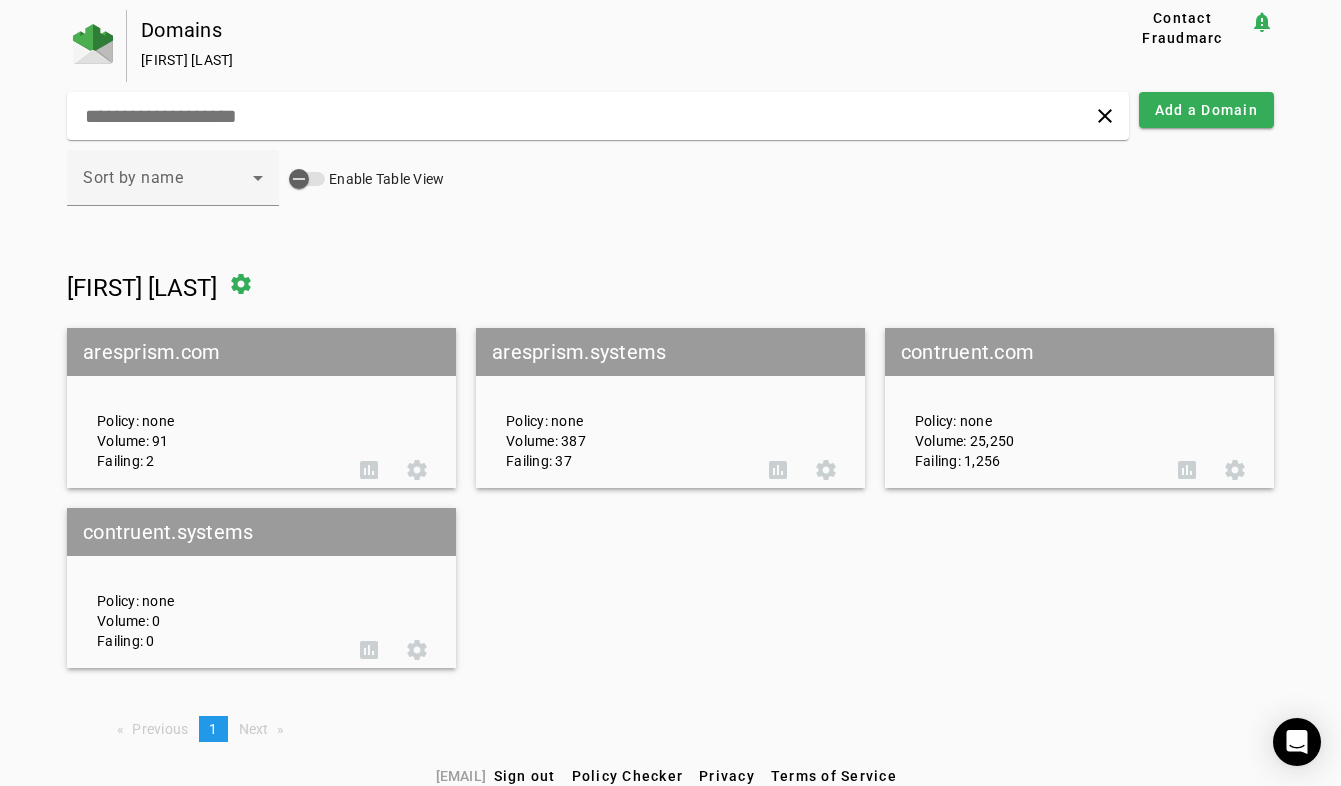 click on "contruent.com" at bounding box center (1079, 352) 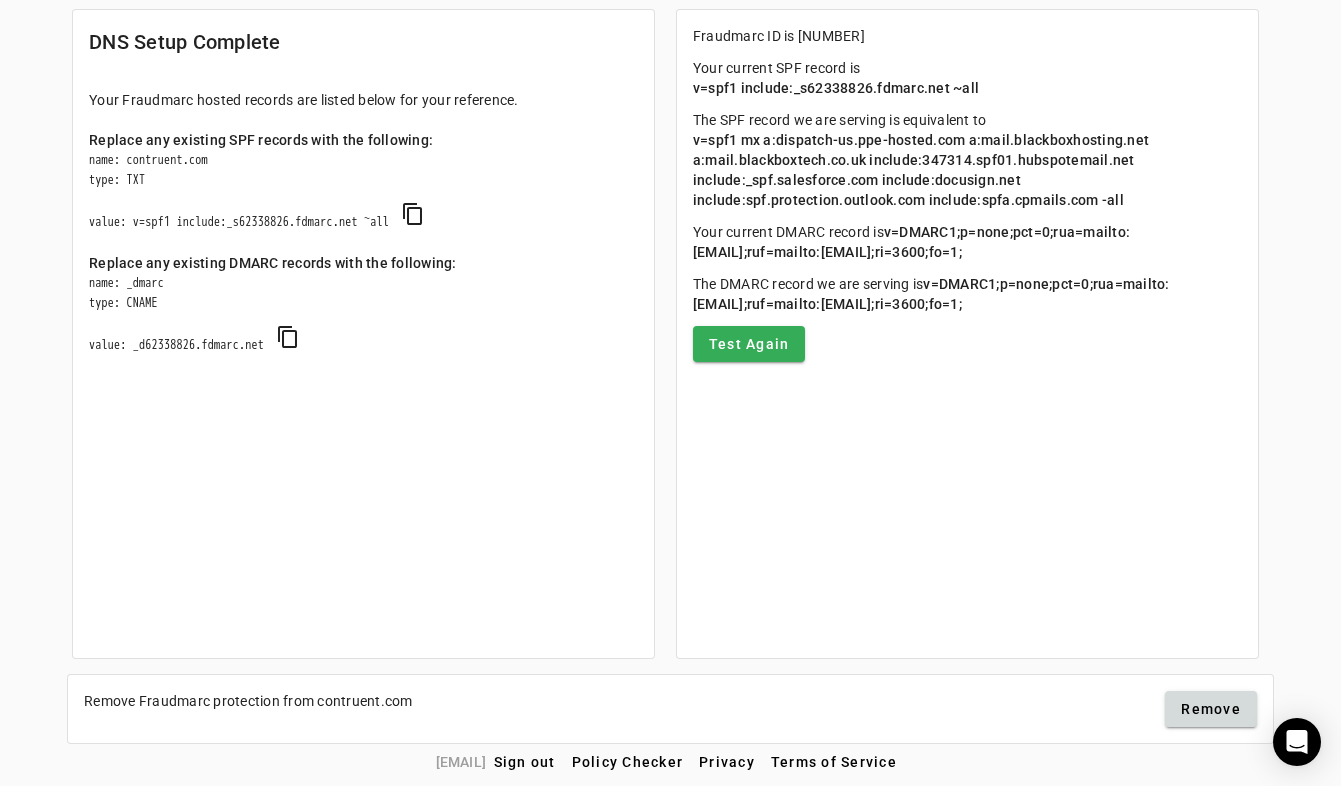 scroll, scrollTop: 0, scrollLeft: 0, axis: both 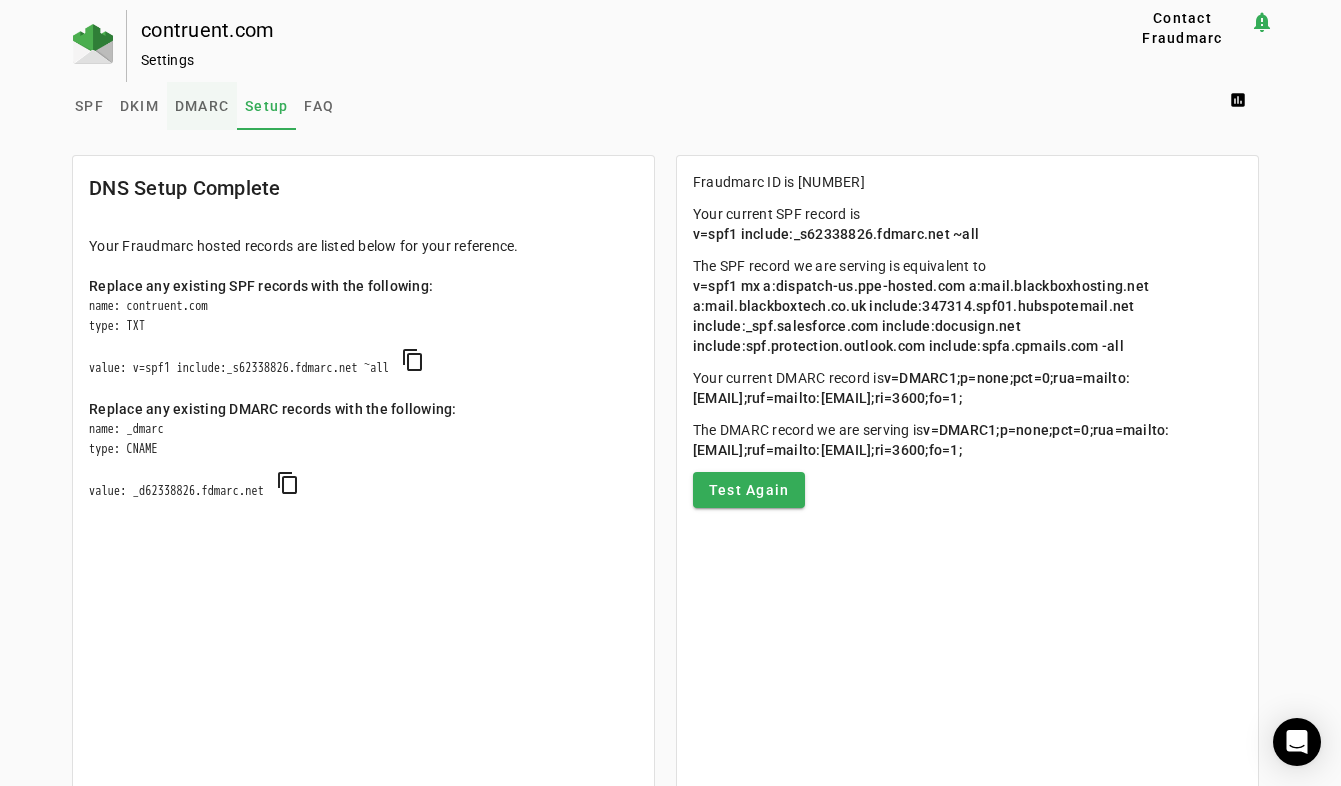 click on "DMARC" at bounding box center [202, 106] 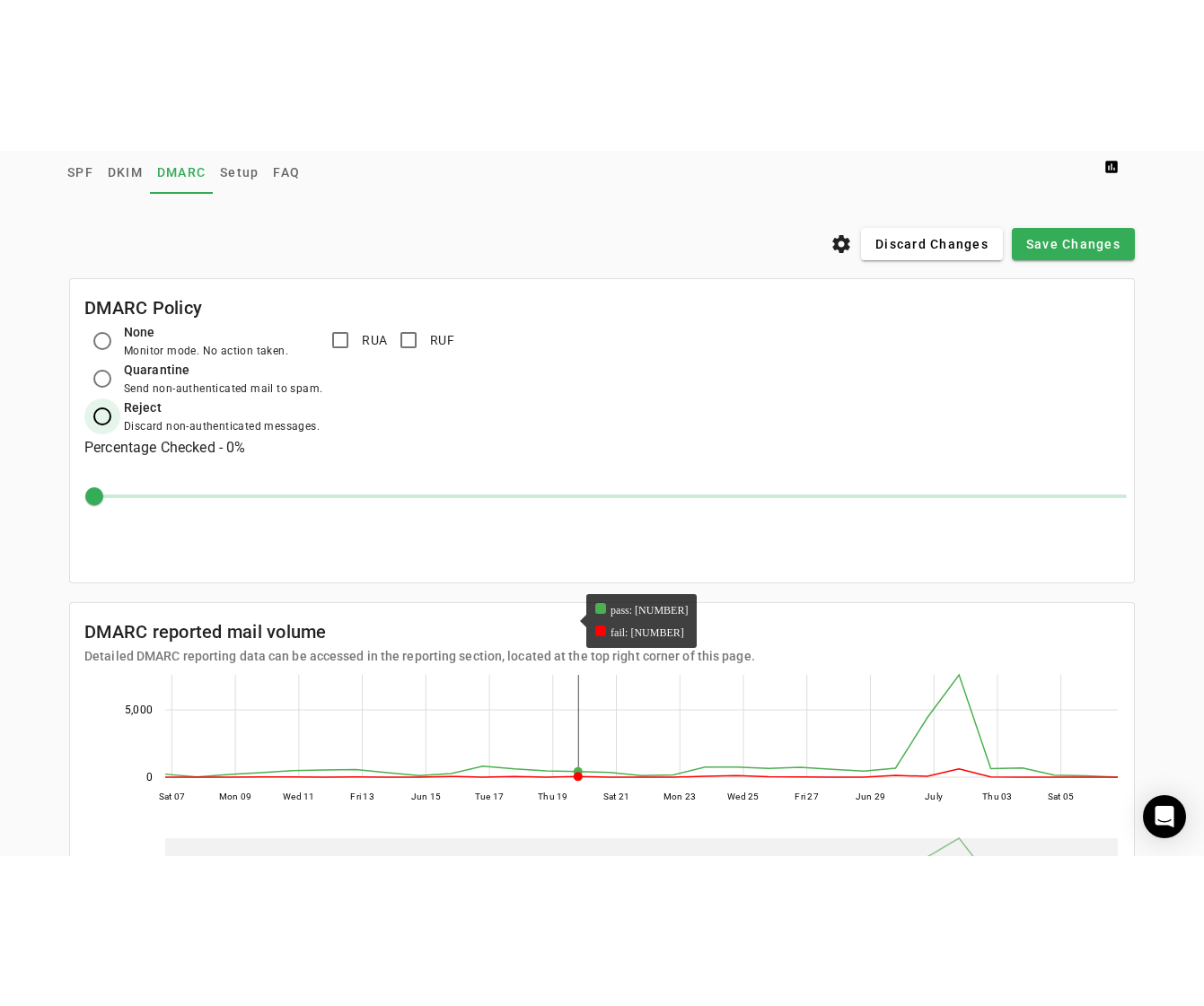 scroll, scrollTop: 0, scrollLeft: 0, axis: both 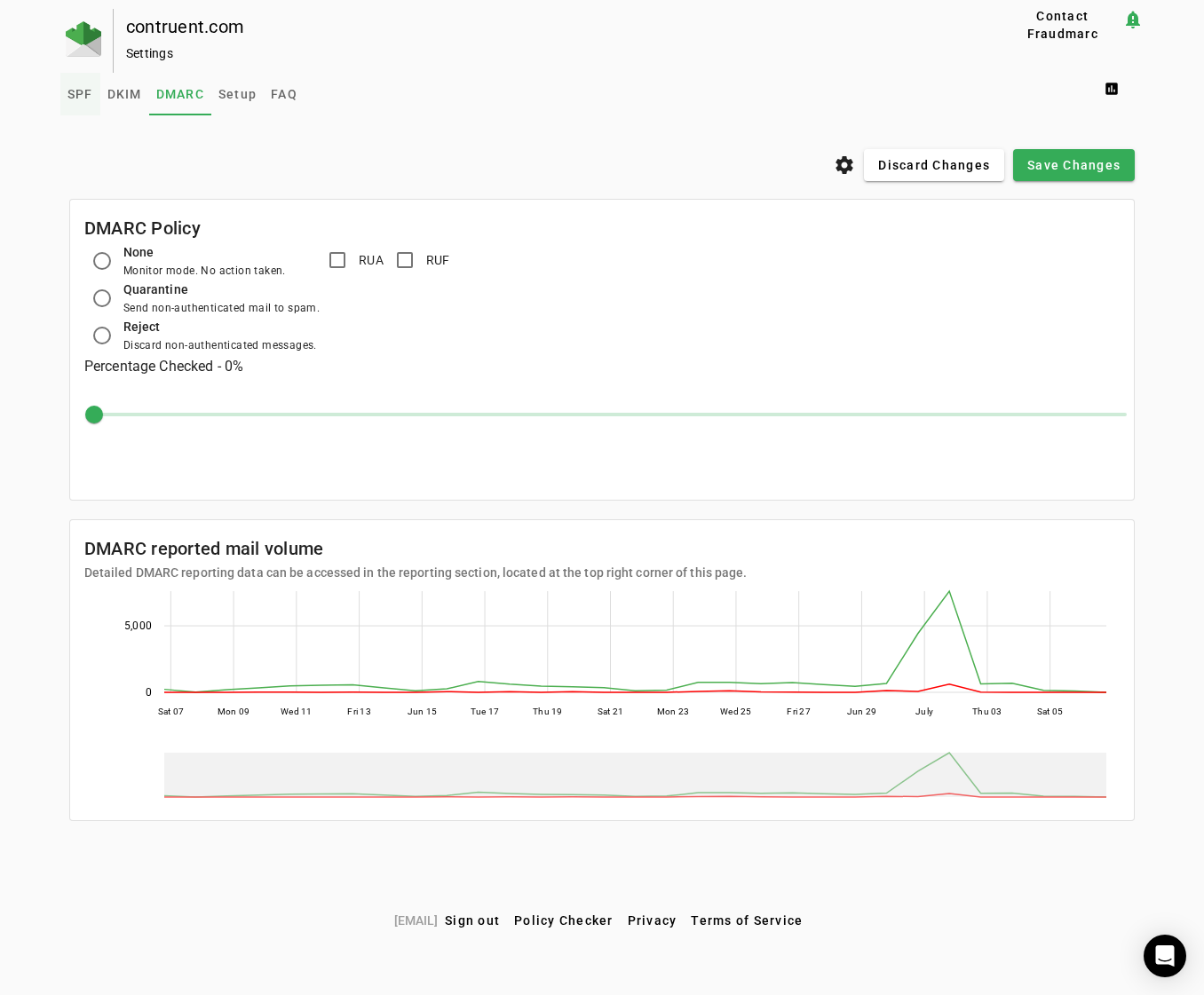 click on "SPF" at bounding box center [80, 94] 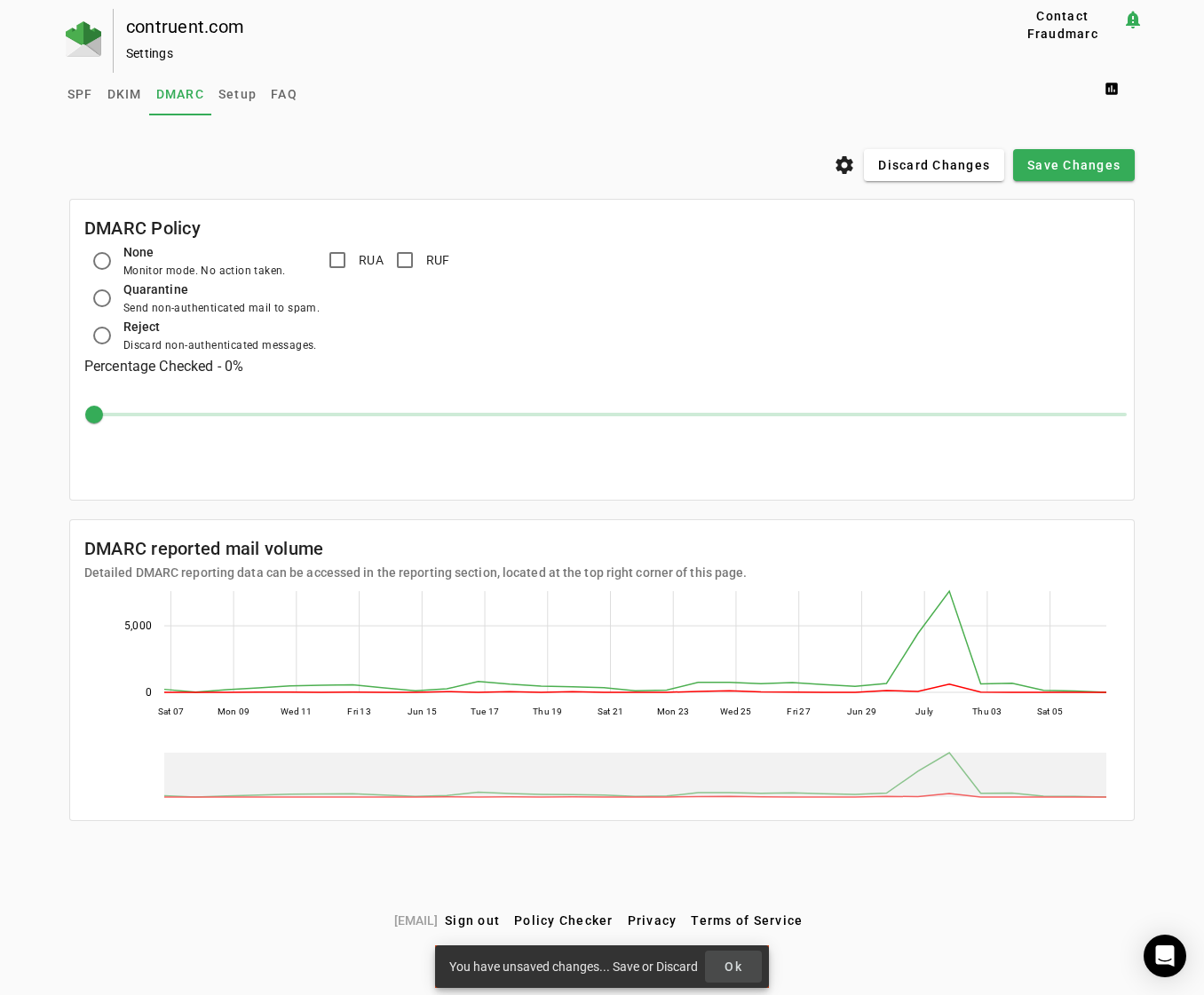 click on "Ok" at bounding box center [733, 967] 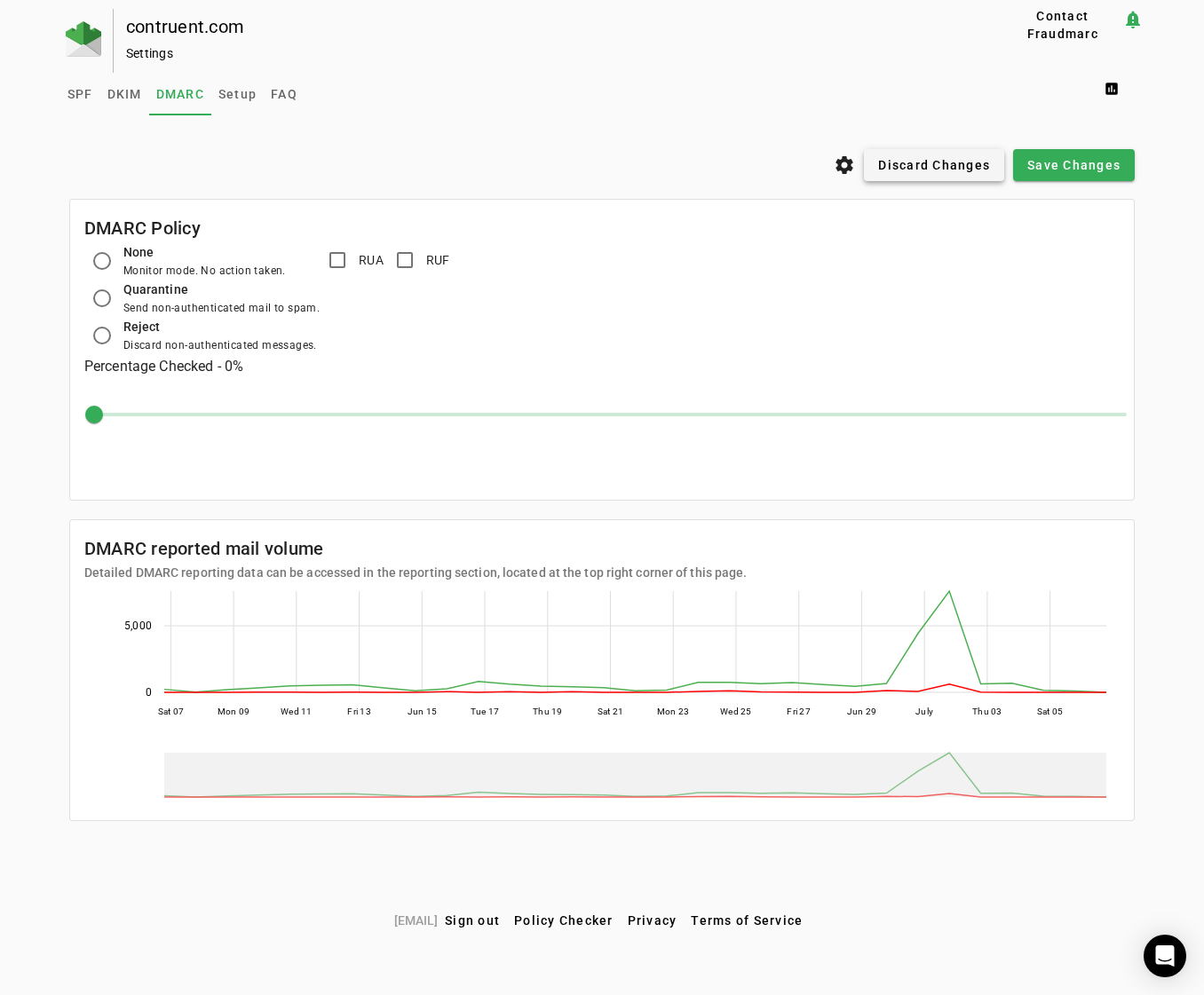 click on "Discard Changes" at bounding box center (934, 165) 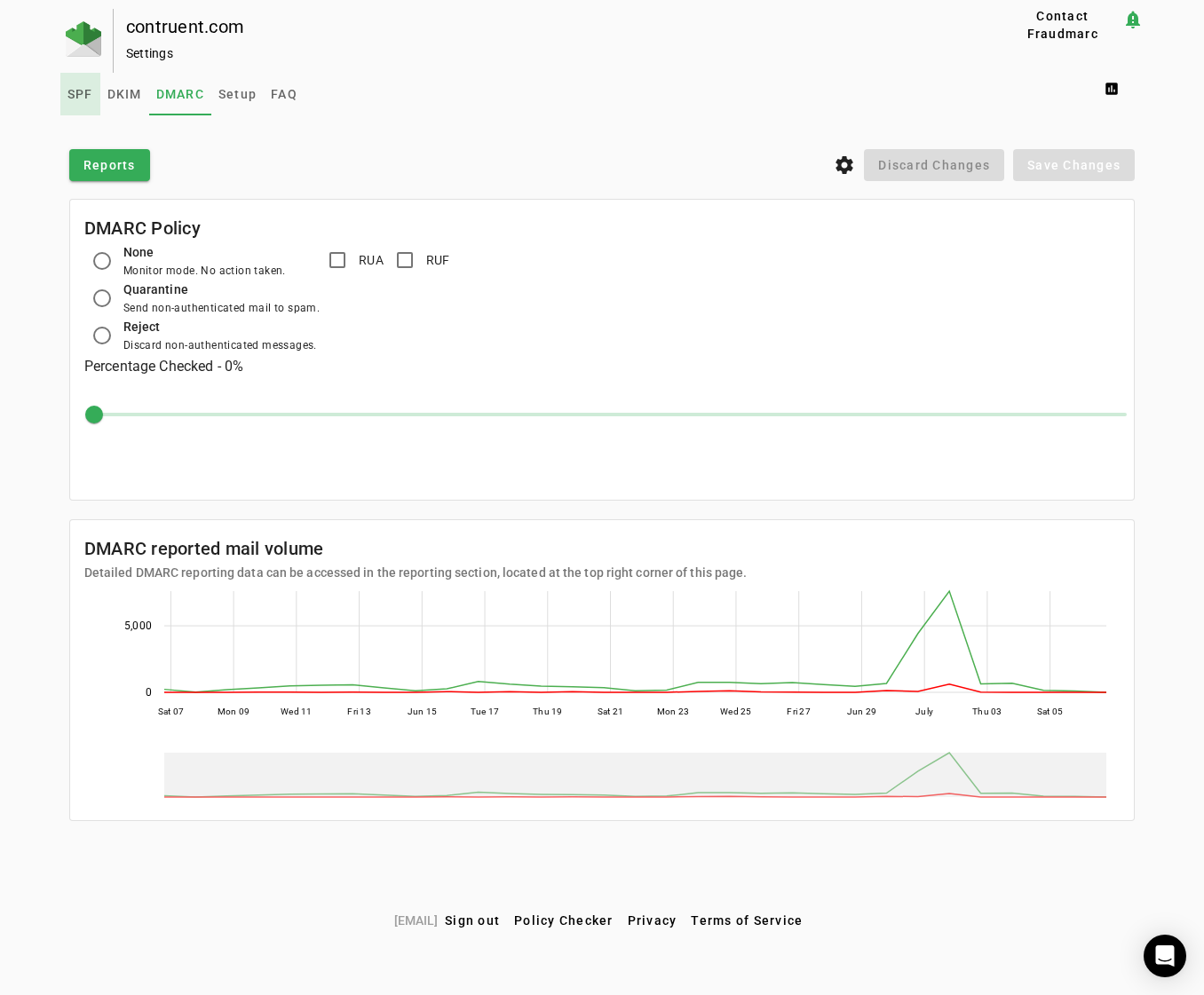 click on "SPF" at bounding box center (80, 94) 